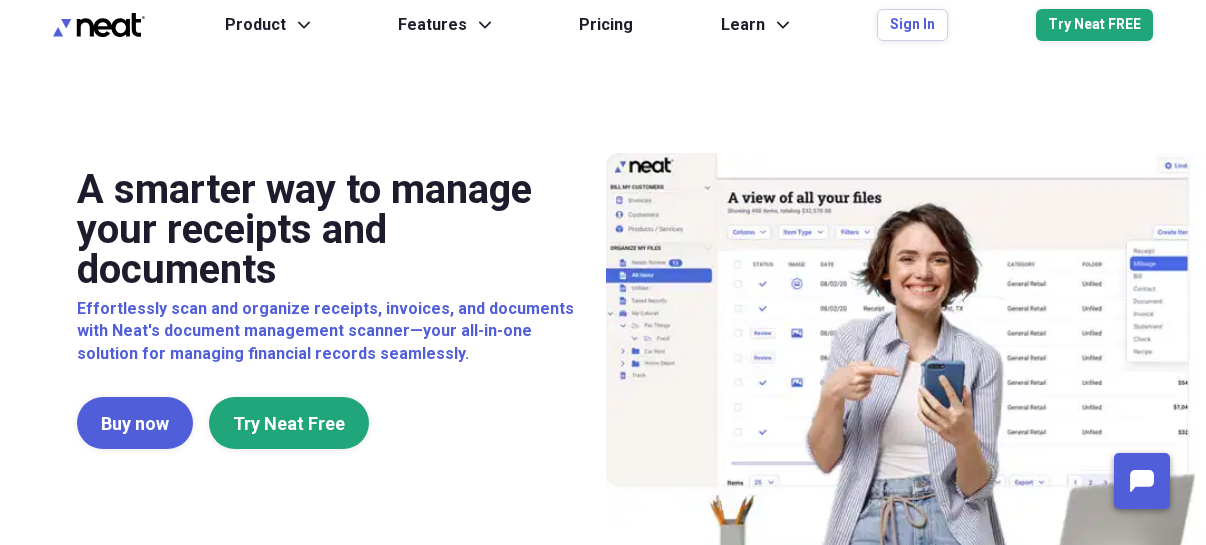 scroll, scrollTop: 0, scrollLeft: 0, axis: both 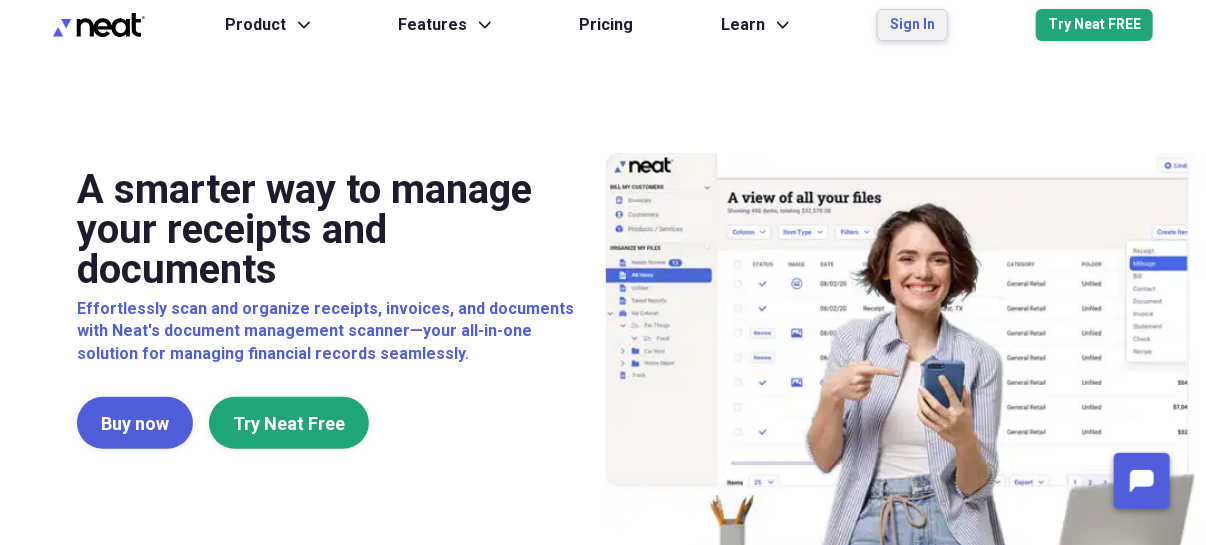 click on "Sign In" at bounding box center [912, 25] 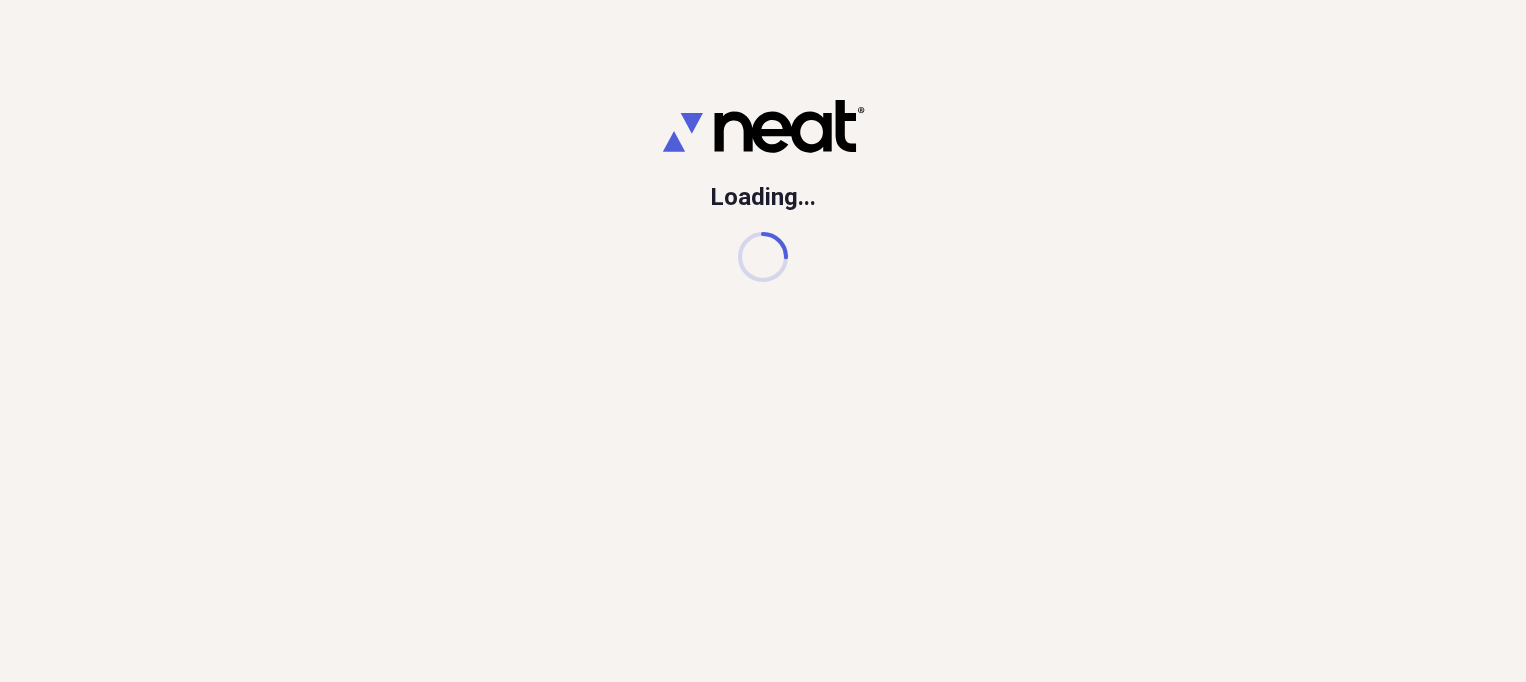 scroll, scrollTop: 0, scrollLeft: 0, axis: both 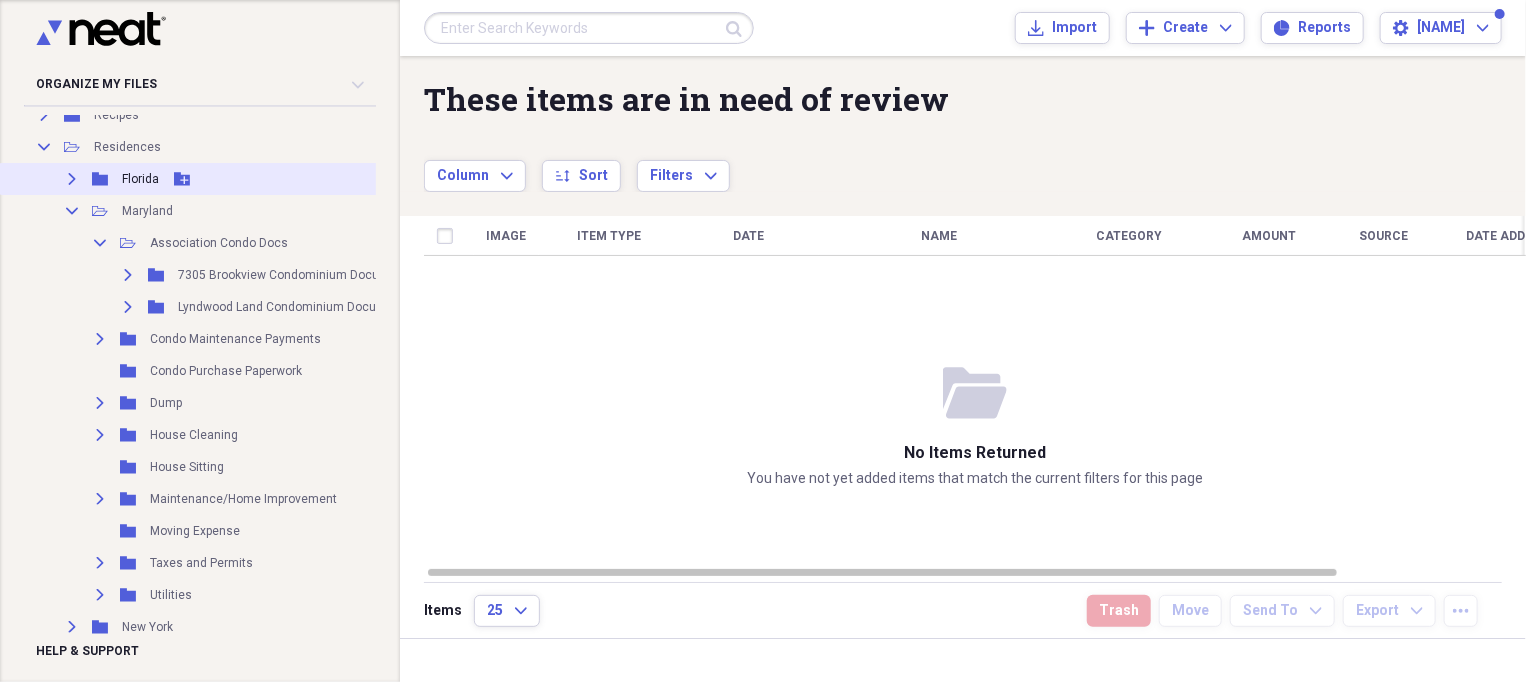 click on "Expand" 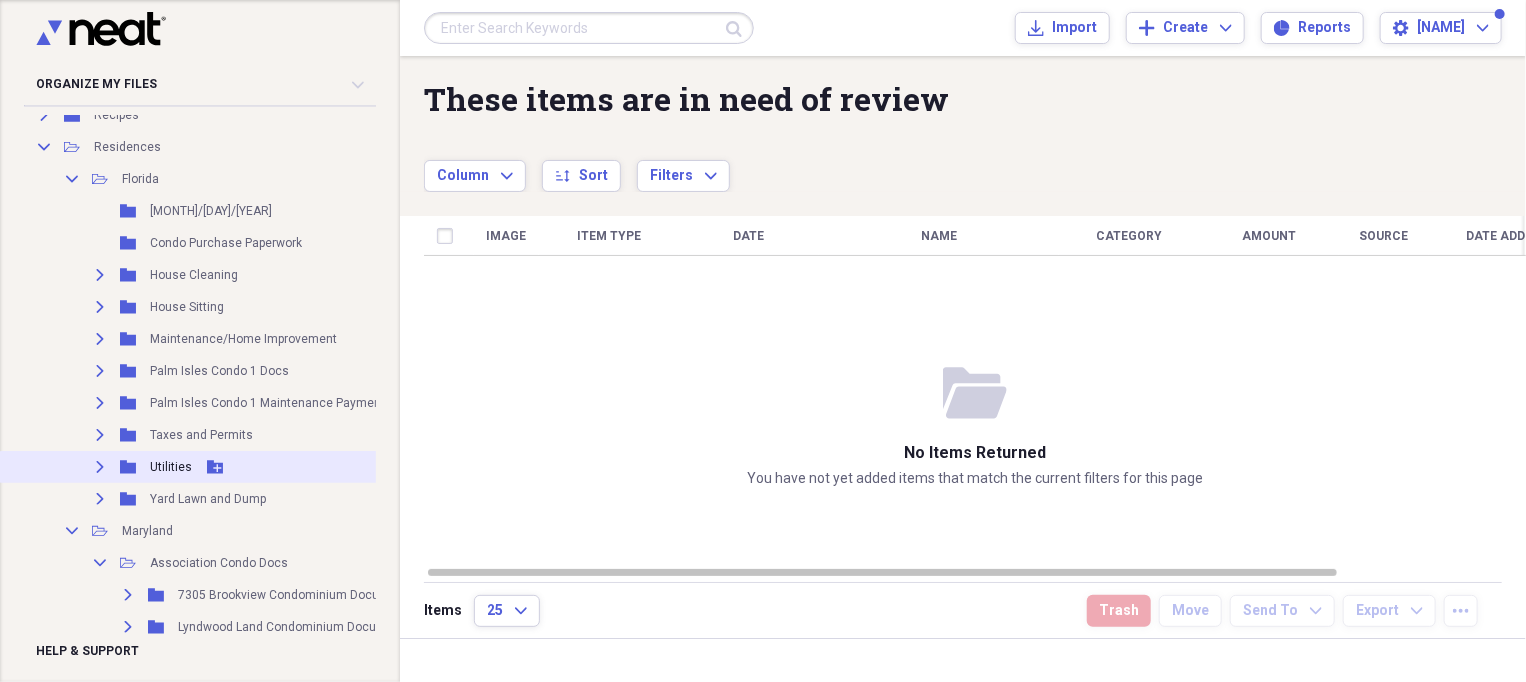 click on "Expand" 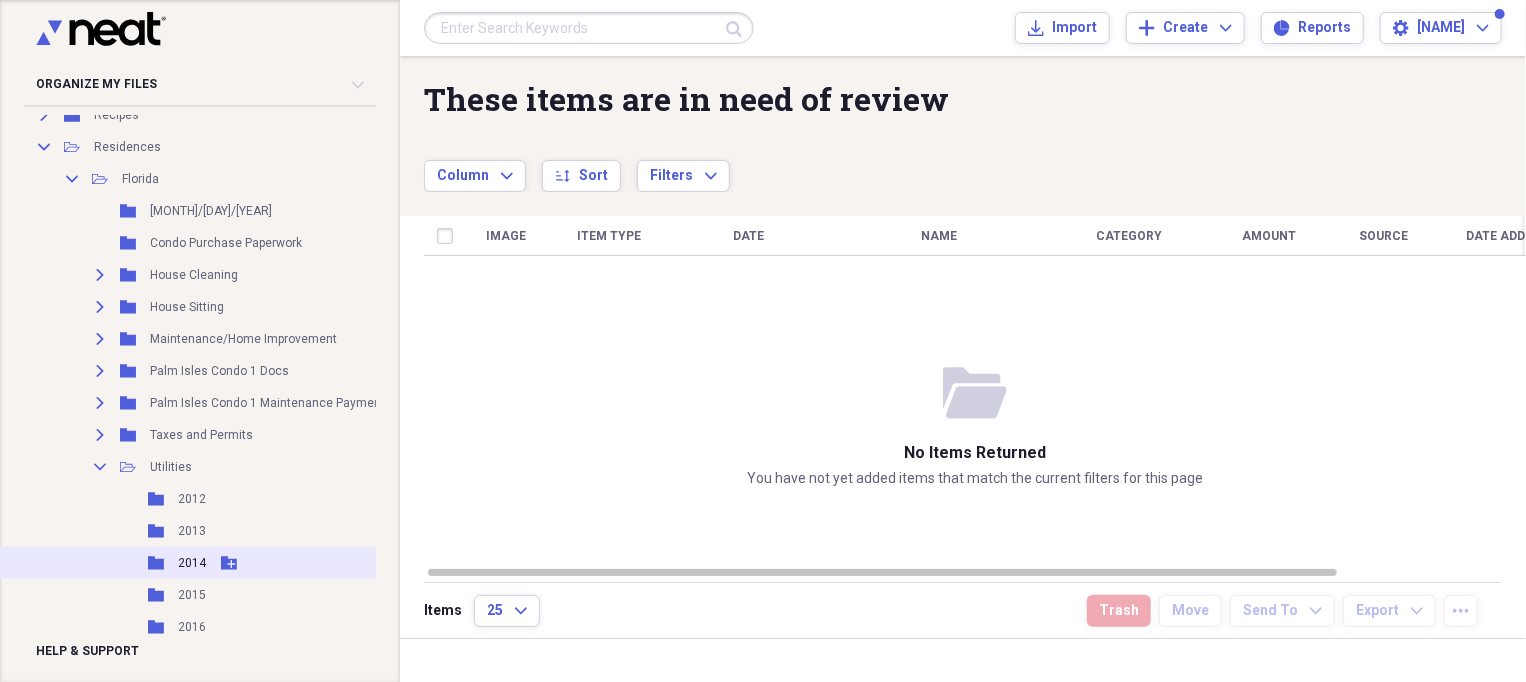 scroll, scrollTop: 1000, scrollLeft: 0, axis: vertical 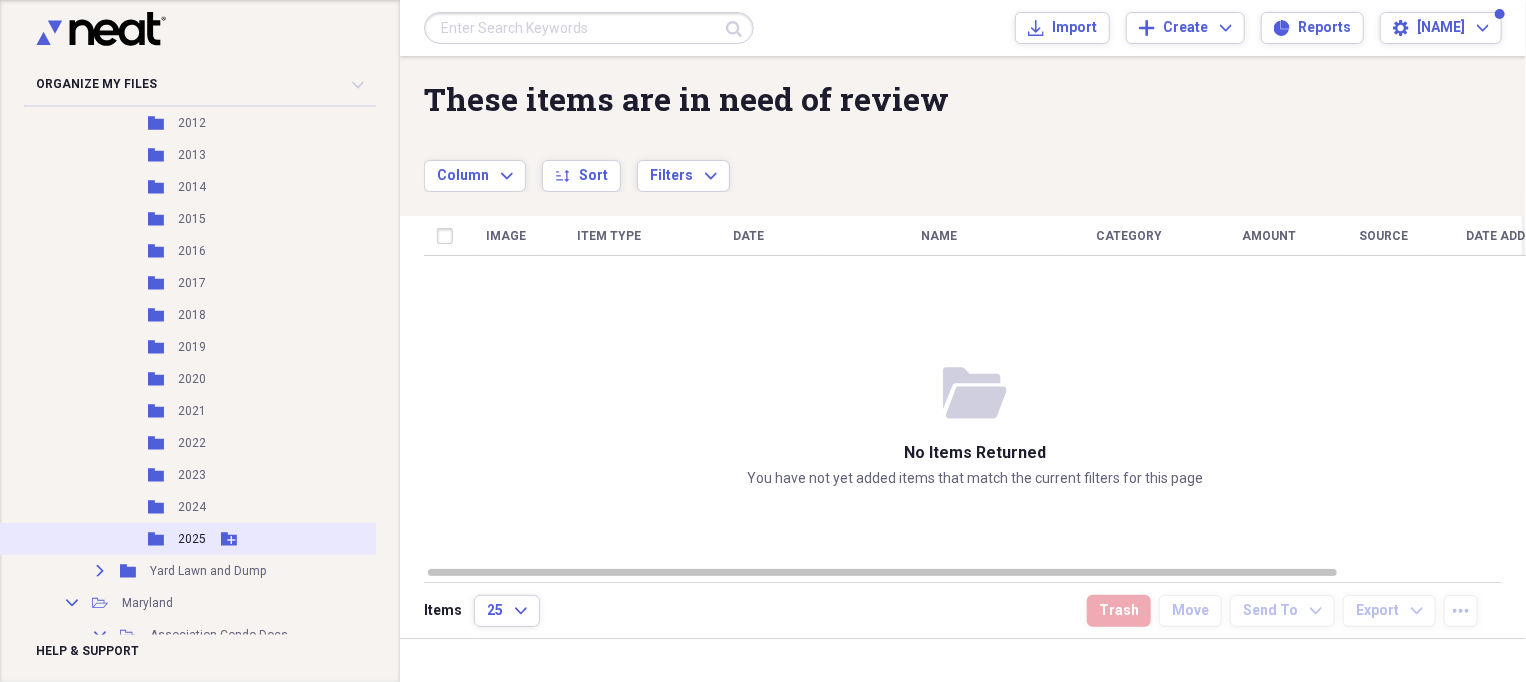 click on "2025" at bounding box center (192, 539) 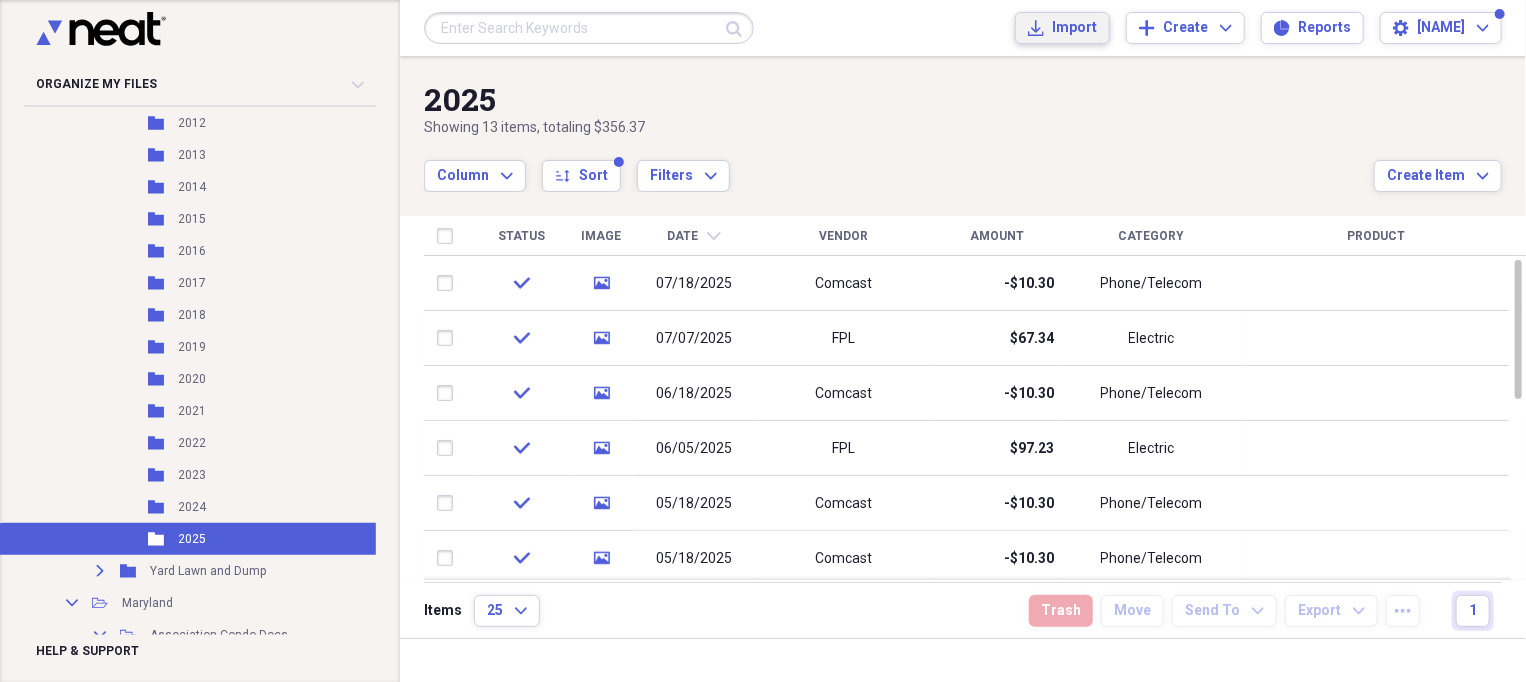 click on "Import" at bounding box center (1074, 28) 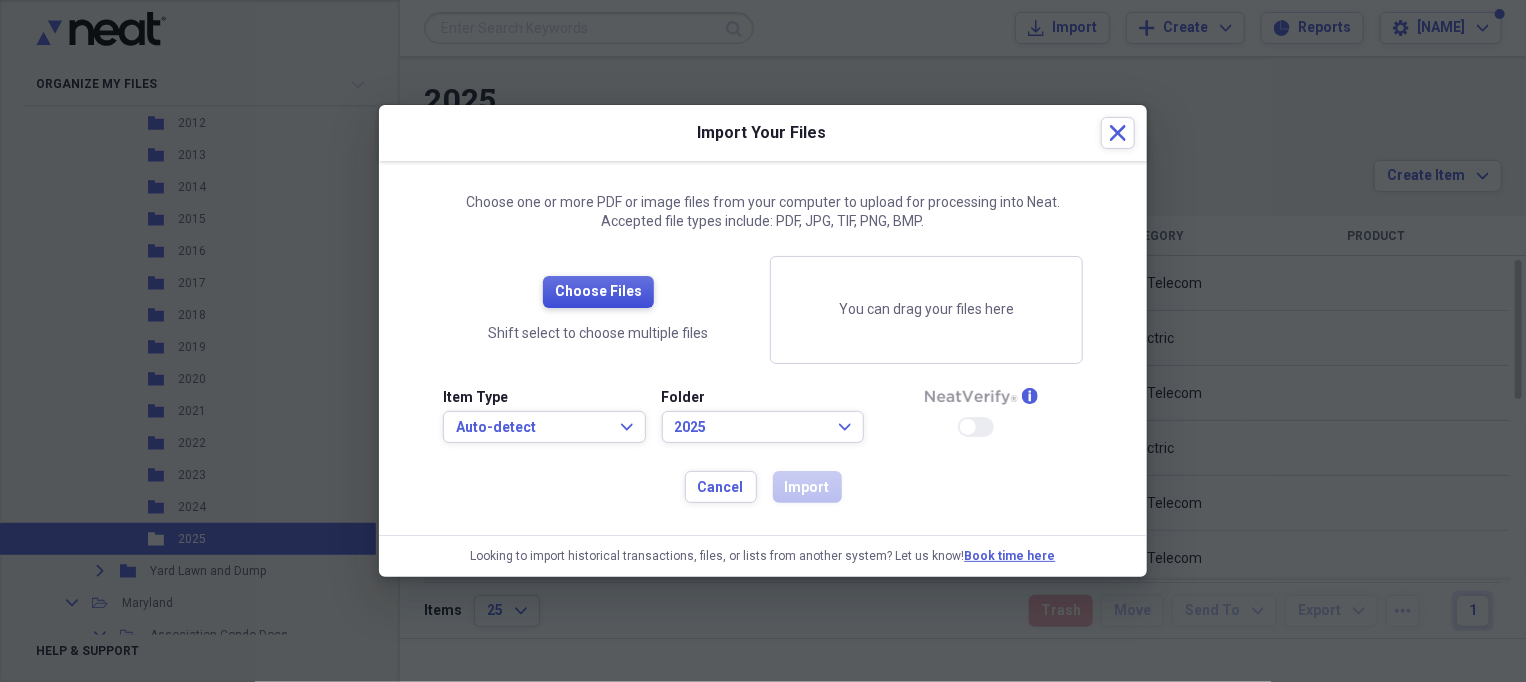 click on "Choose Files" at bounding box center (598, 292) 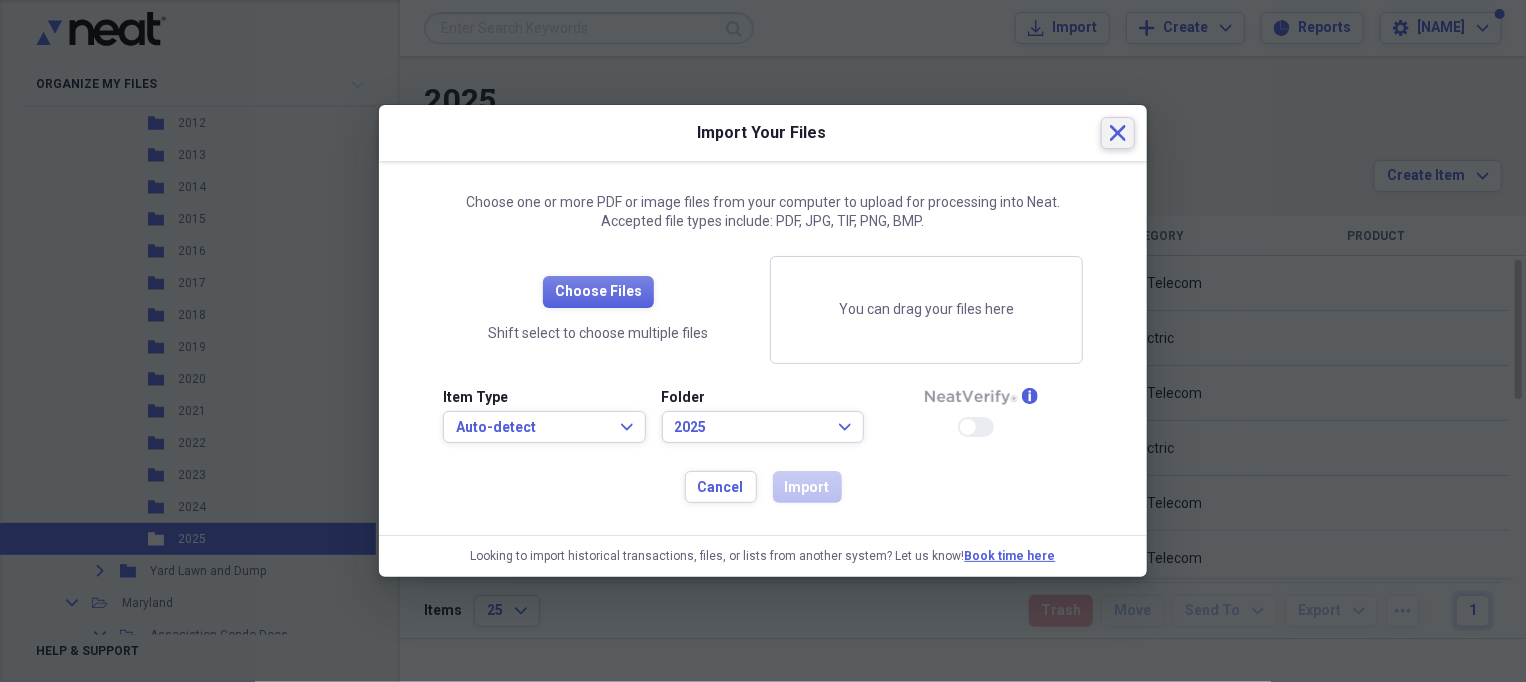 click on "Close" at bounding box center (1118, 133) 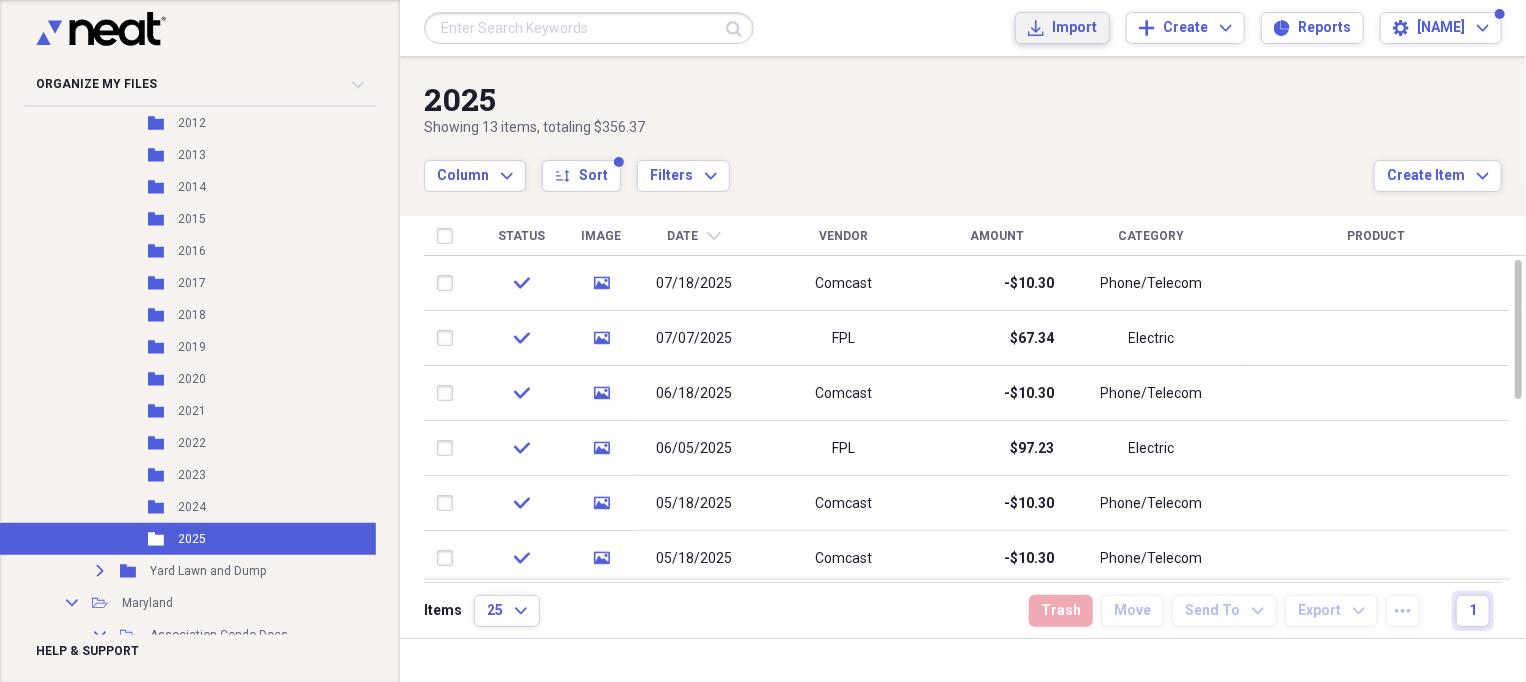 click on "Import" at bounding box center (1074, 28) 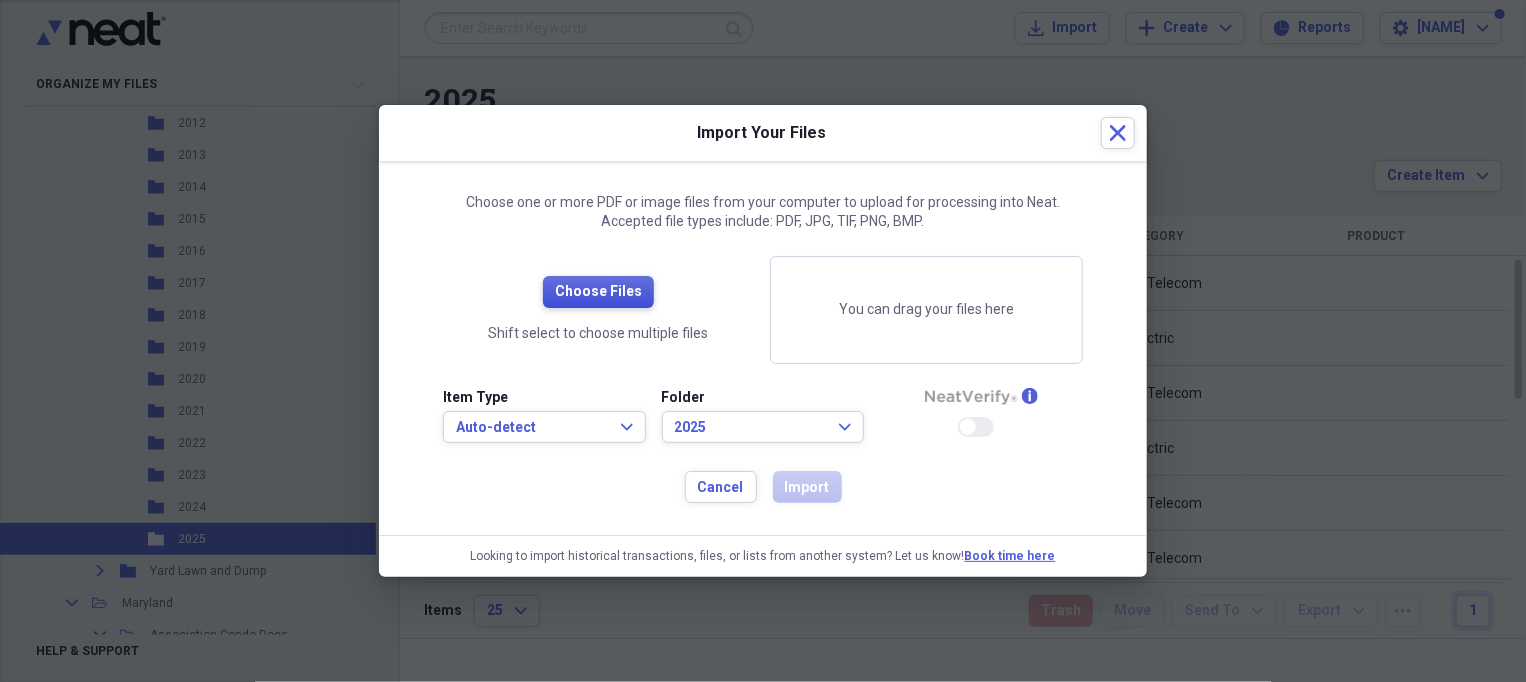 click on "Choose Files" at bounding box center [598, 292] 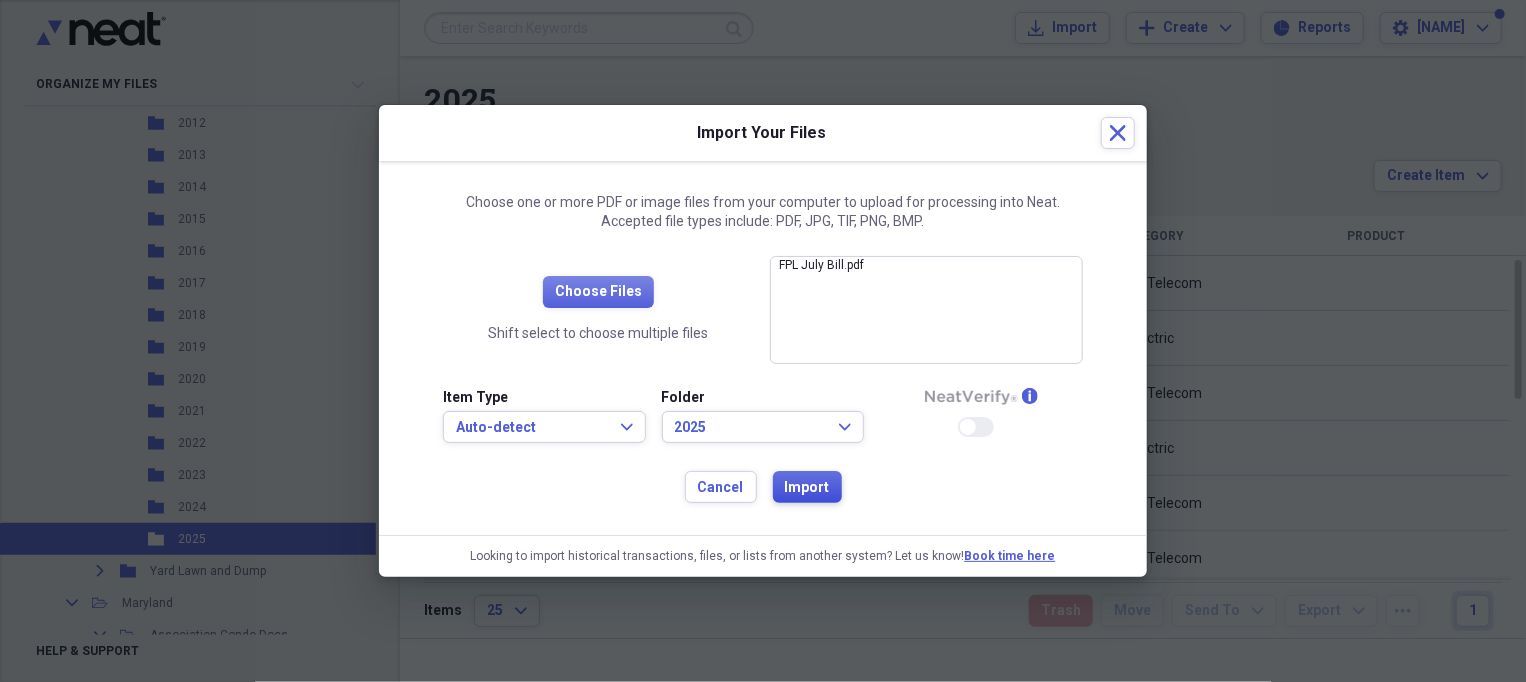 click on "Import" at bounding box center (807, 488) 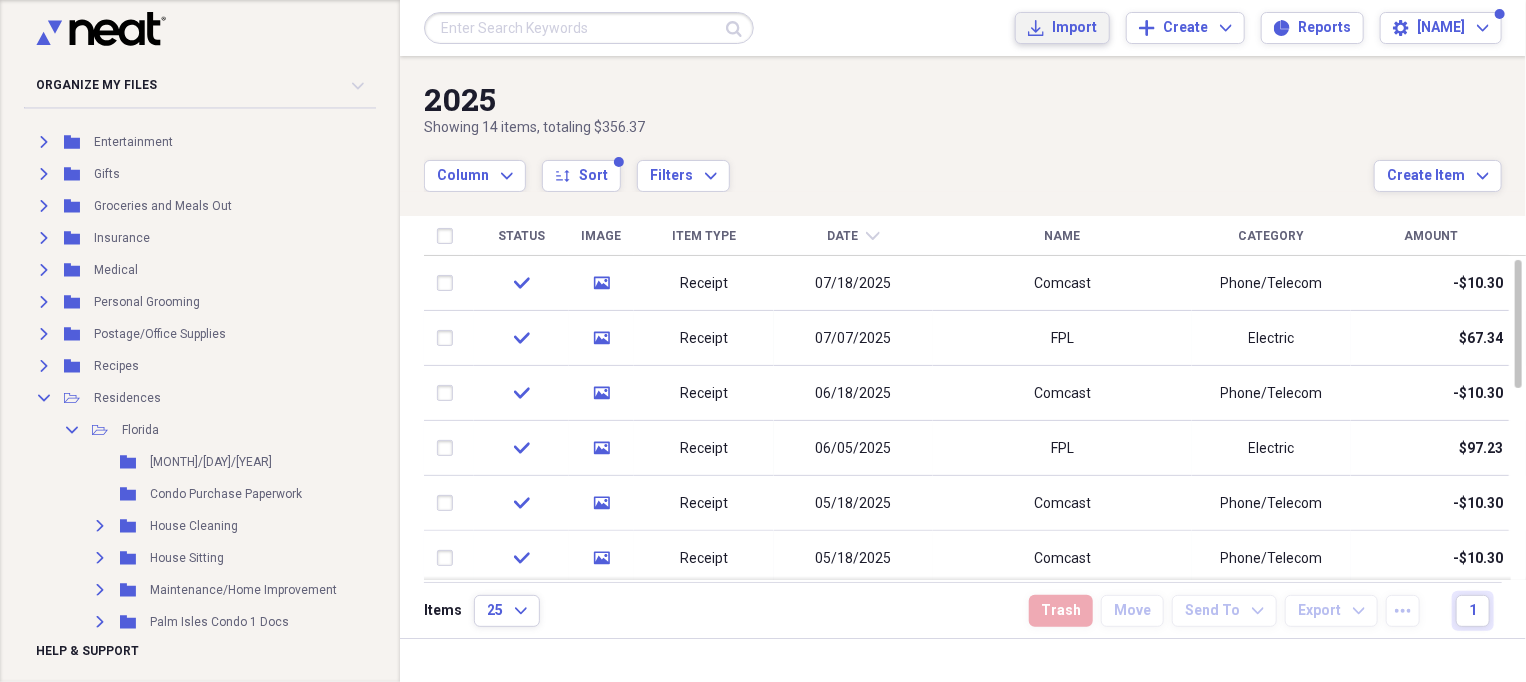scroll, scrollTop: 0, scrollLeft: 0, axis: both 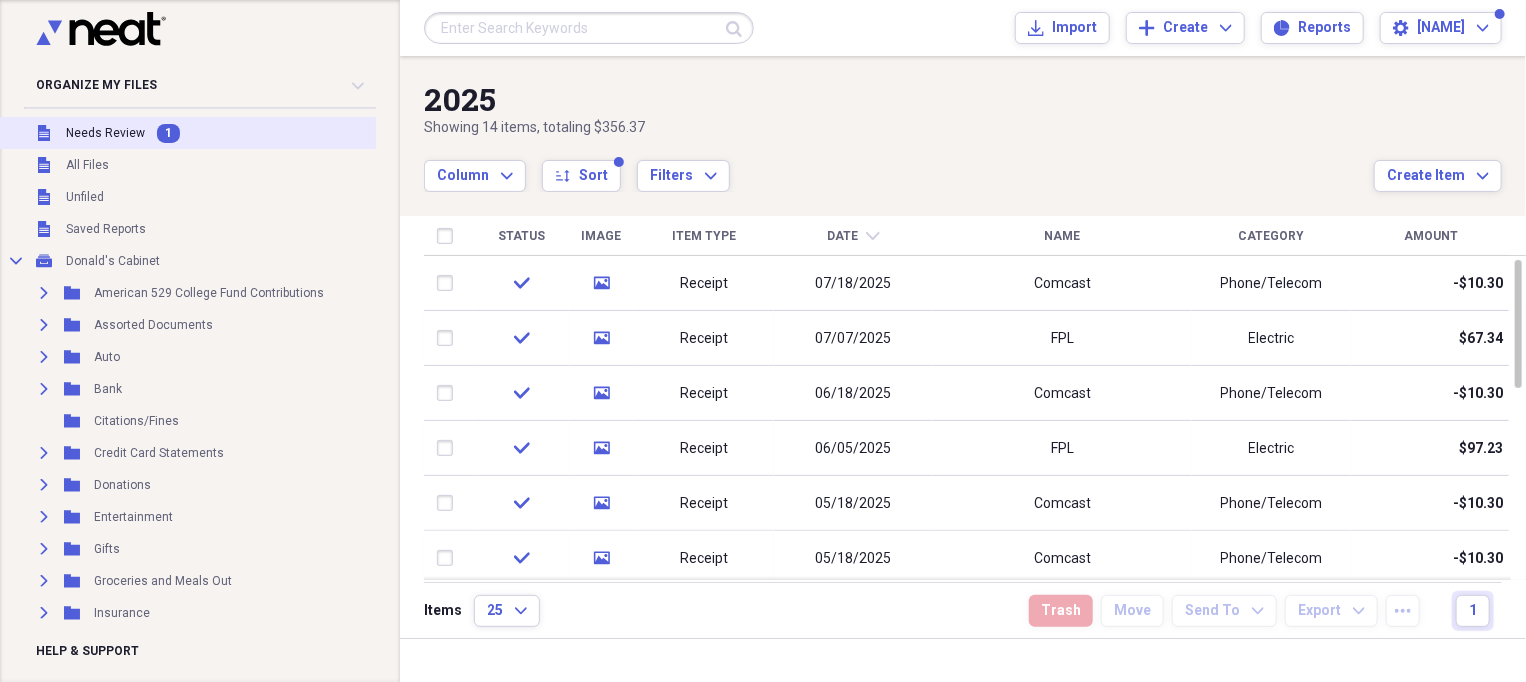 click on "Needs Review" at bounding box center (105, 133) 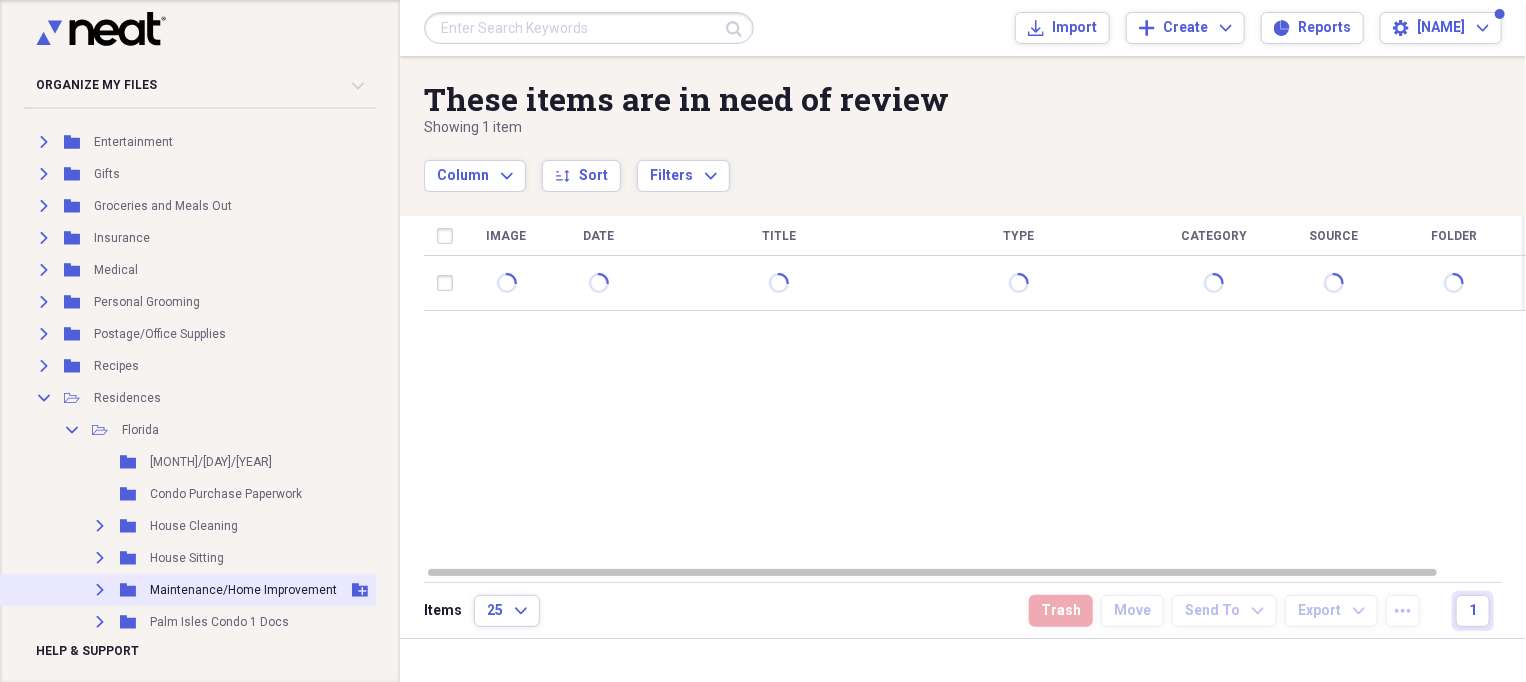 scroll, scrollTop: 500, scrollLeft: 0, axis: vertical 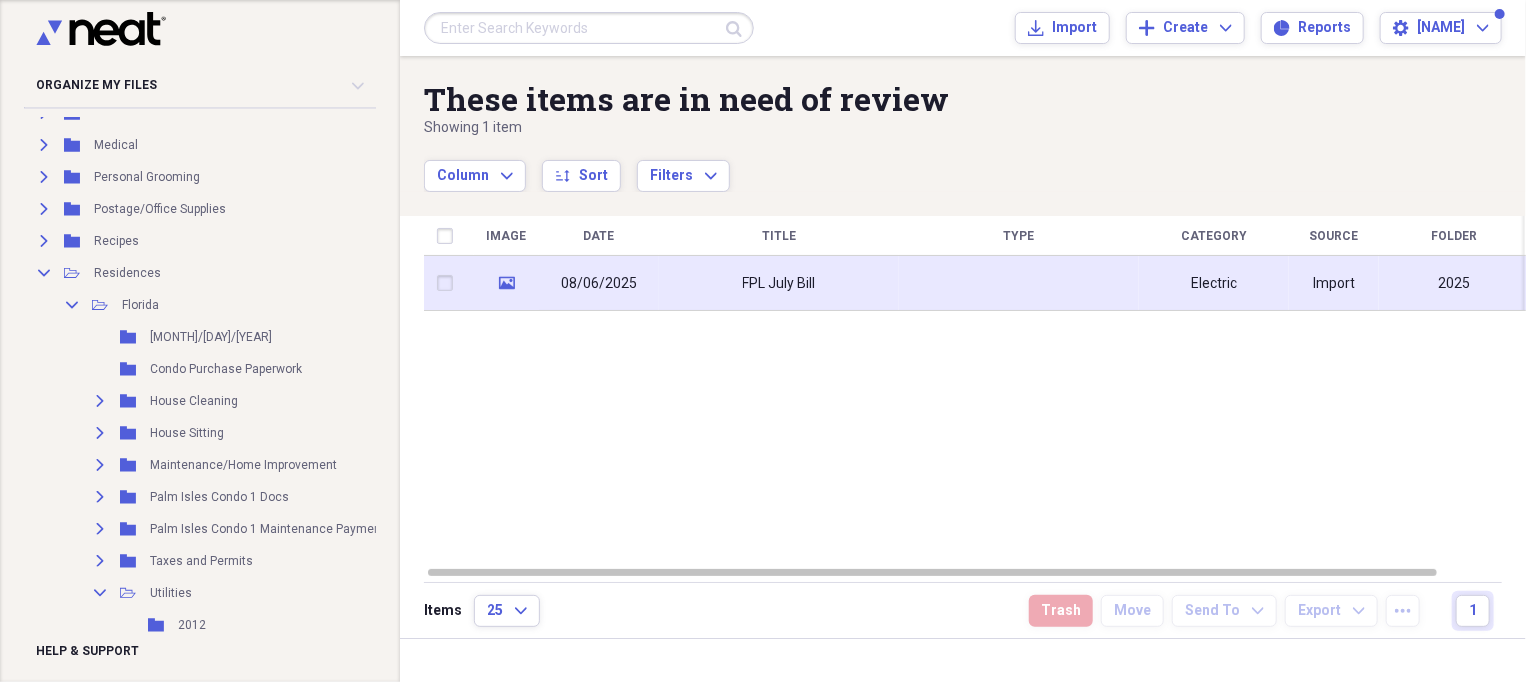click on "FPL July Bill" at bounding box center (779, 284) 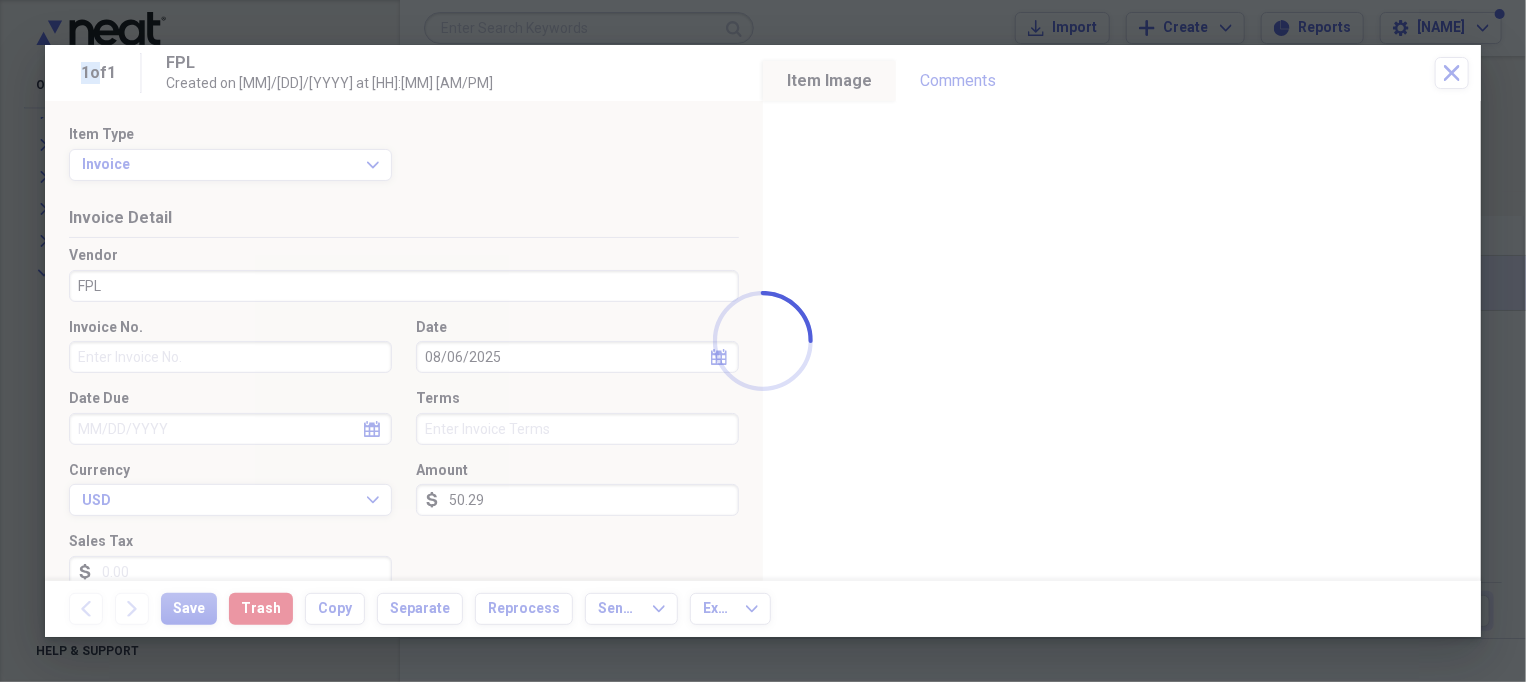 click at bounding box center (763, 341) 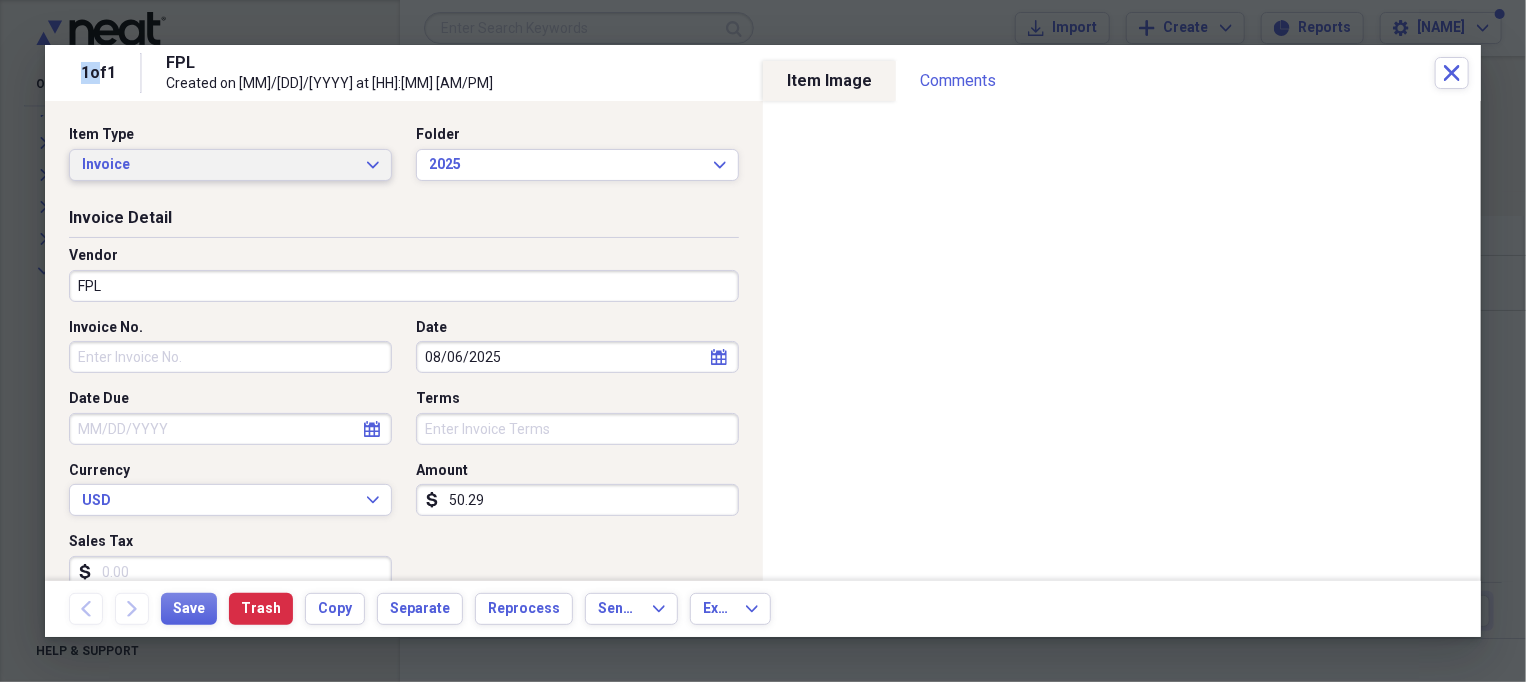 click on "Expand" 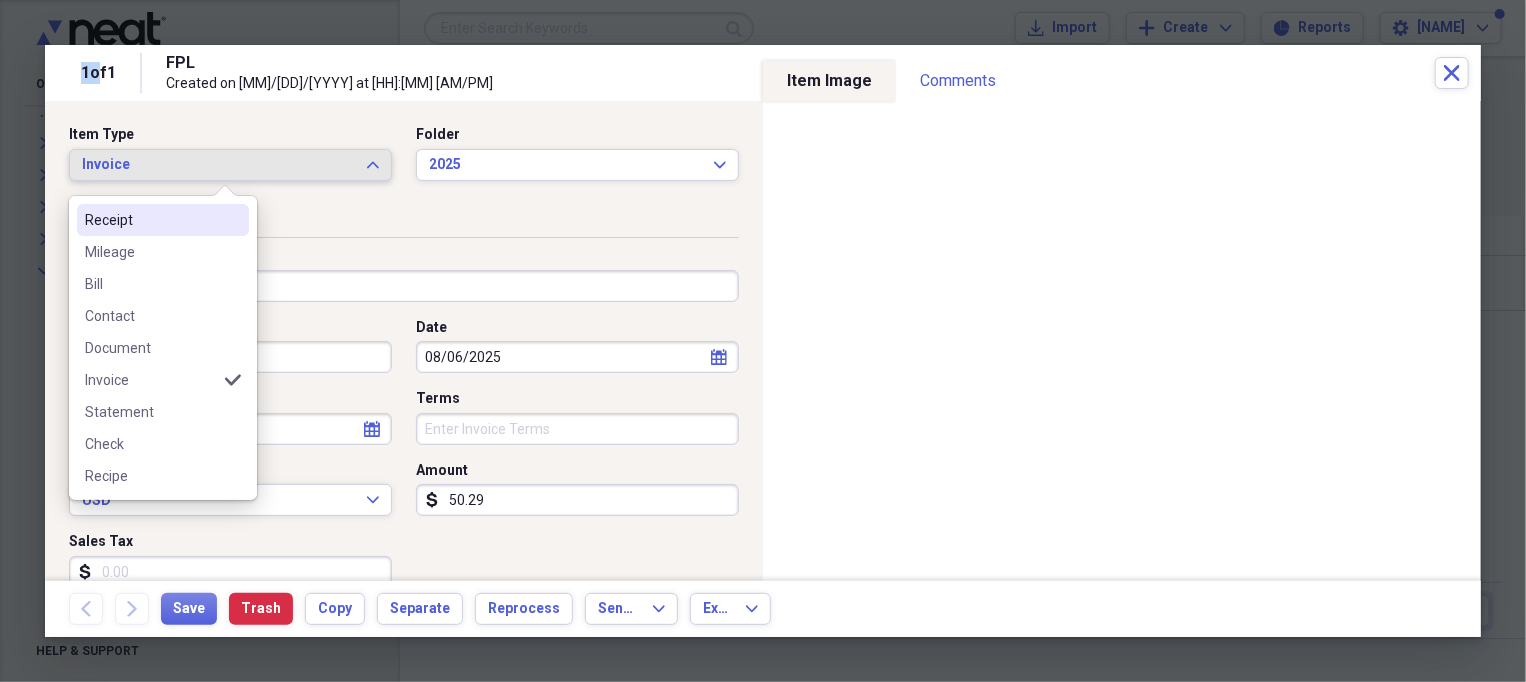 click on "Receipt" at bounding box center [151, 220] 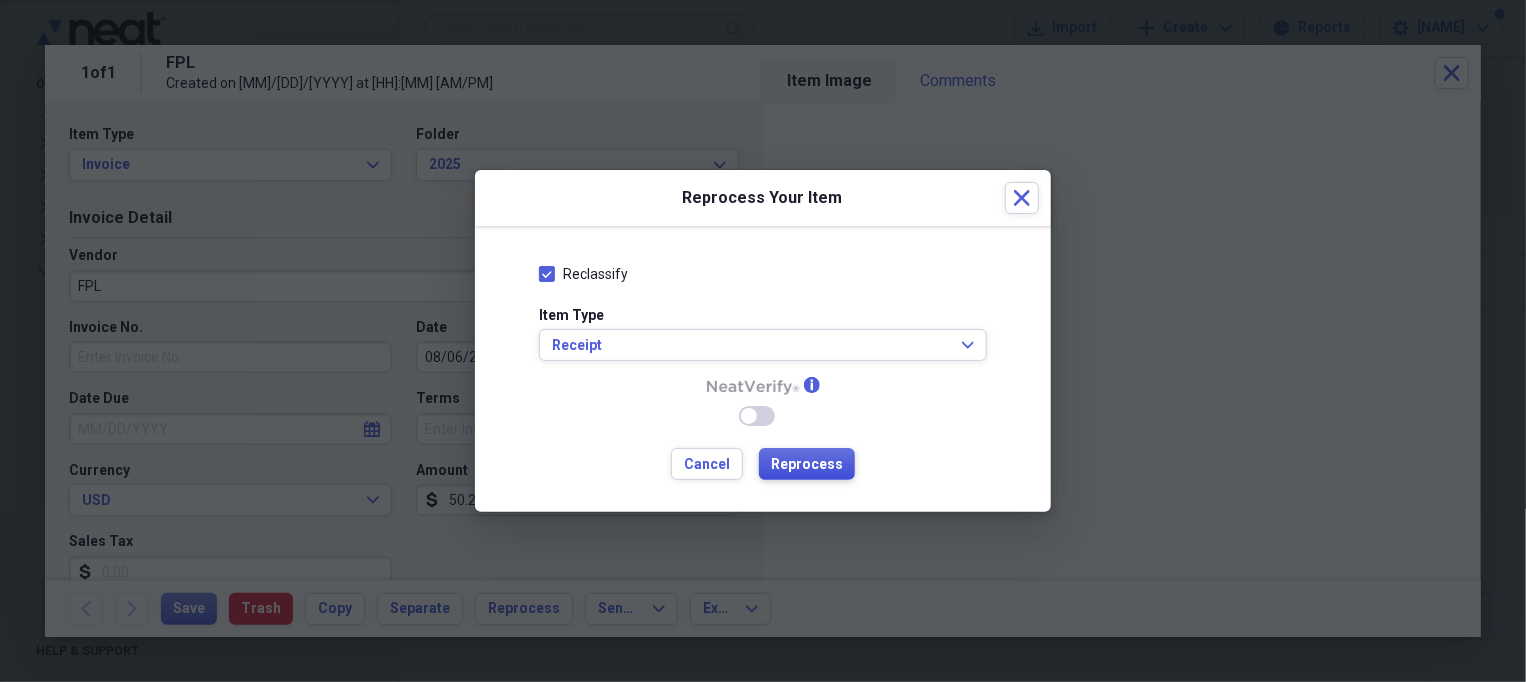 click on "Reprocess" at bounding box center [807, 465] 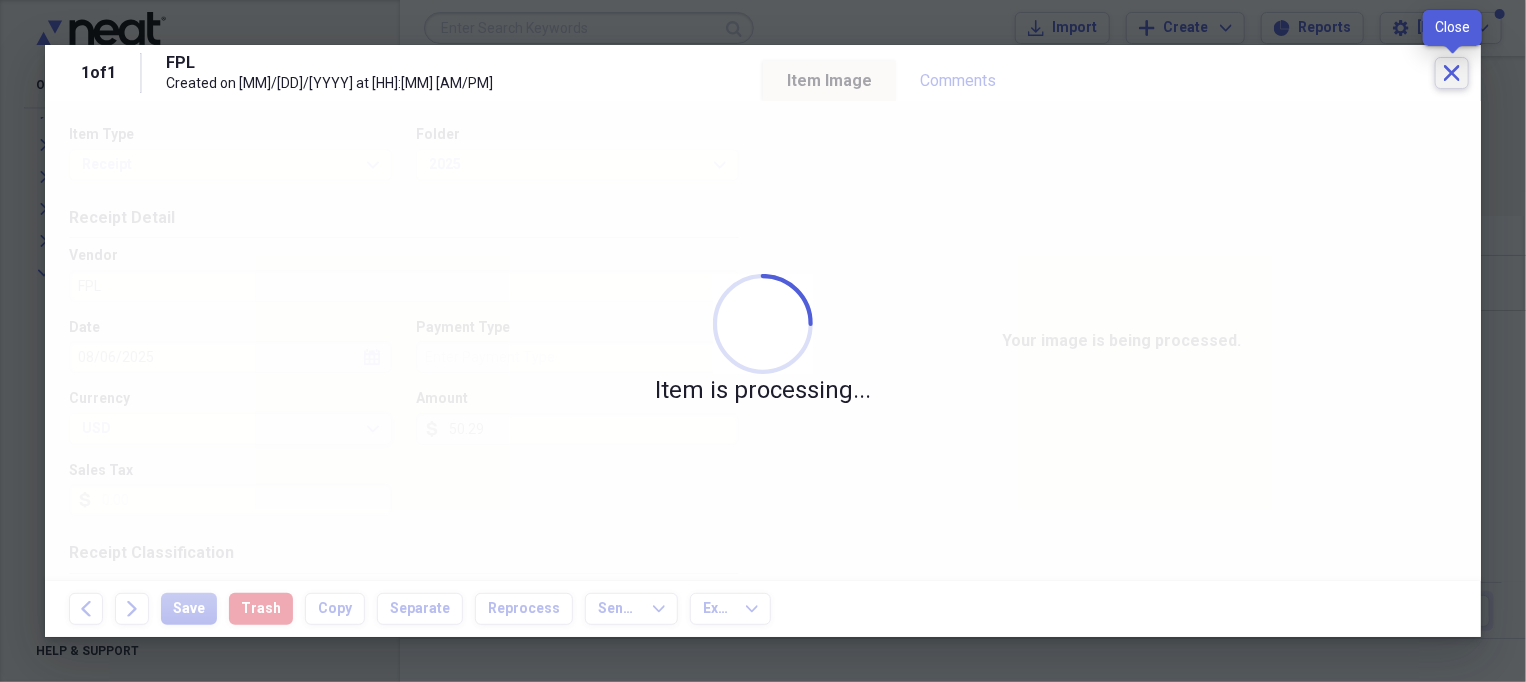 click 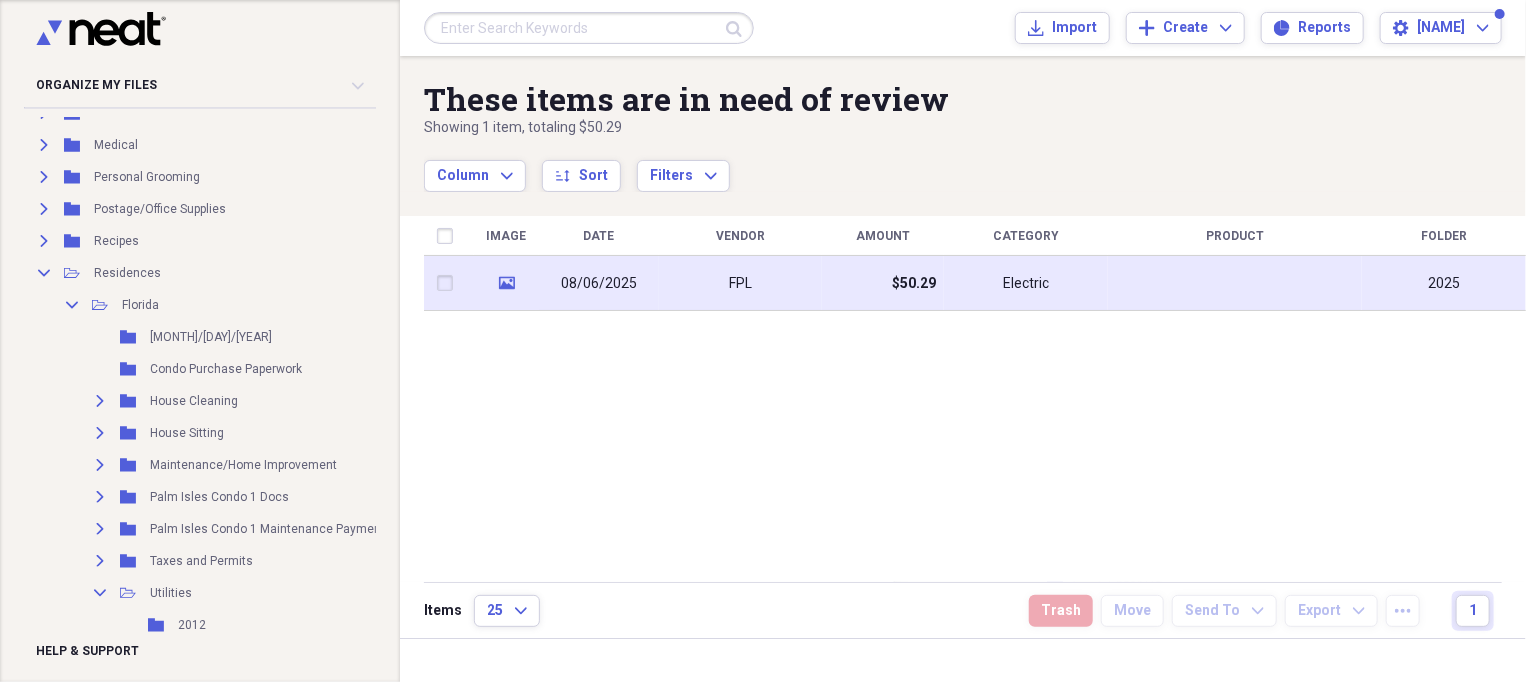 click on "08/06/2025" at bounding box center (599, 284) 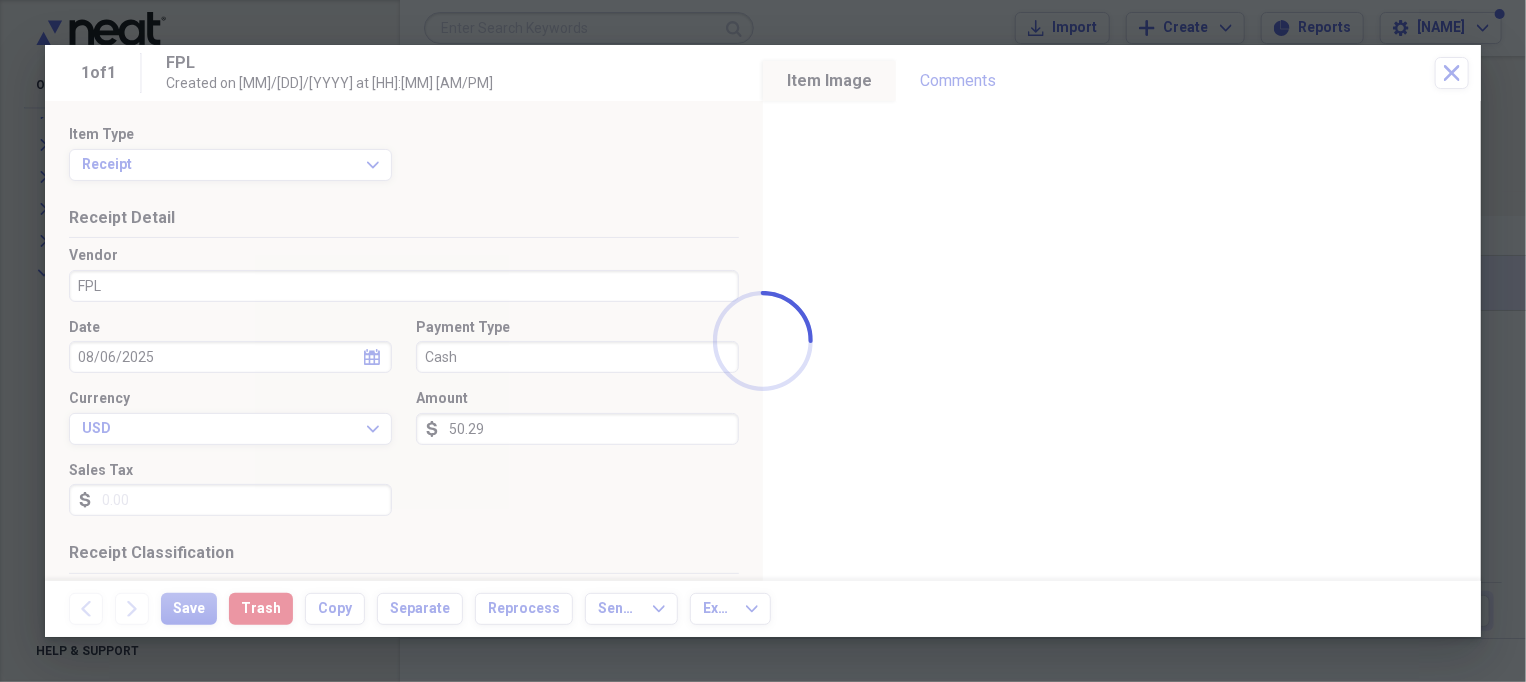 click at bounding box center (763, 341) 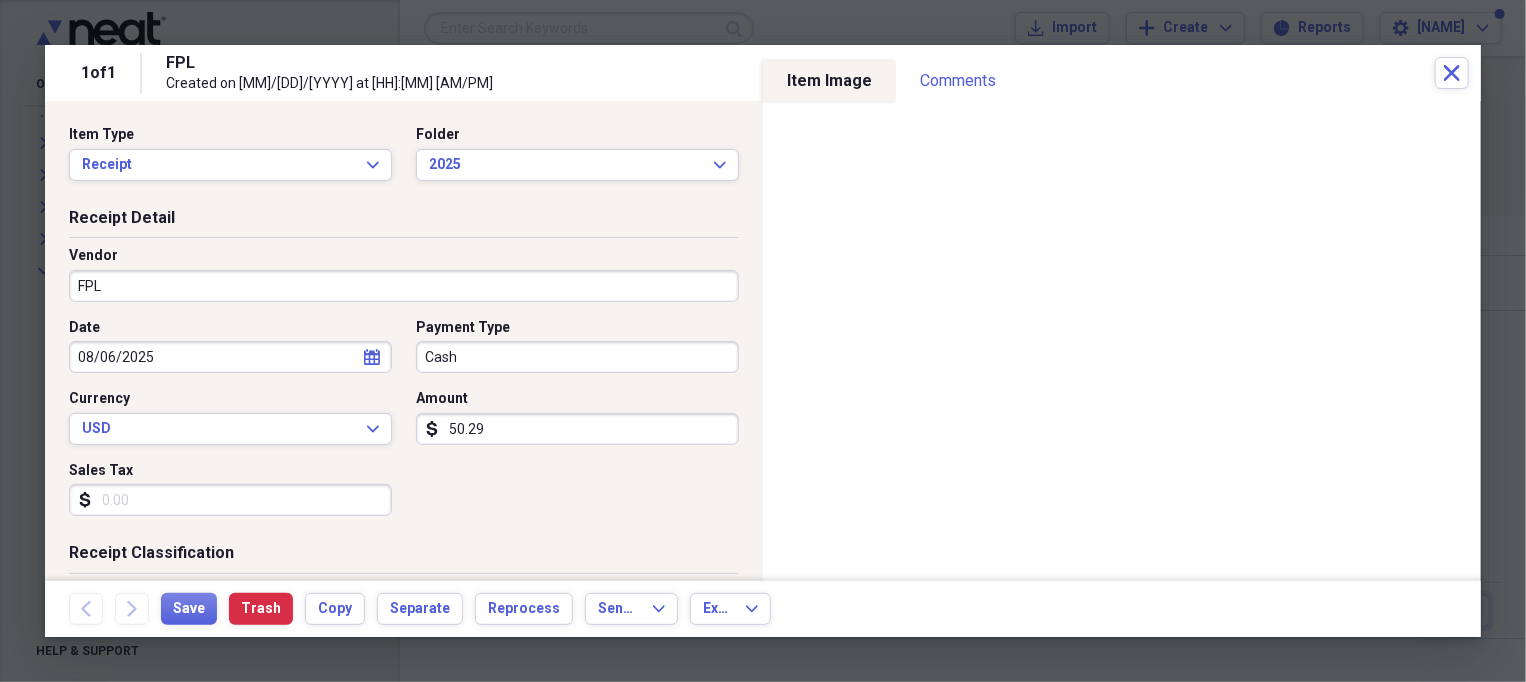 click on "Cash" at bounding box center [577, 357] 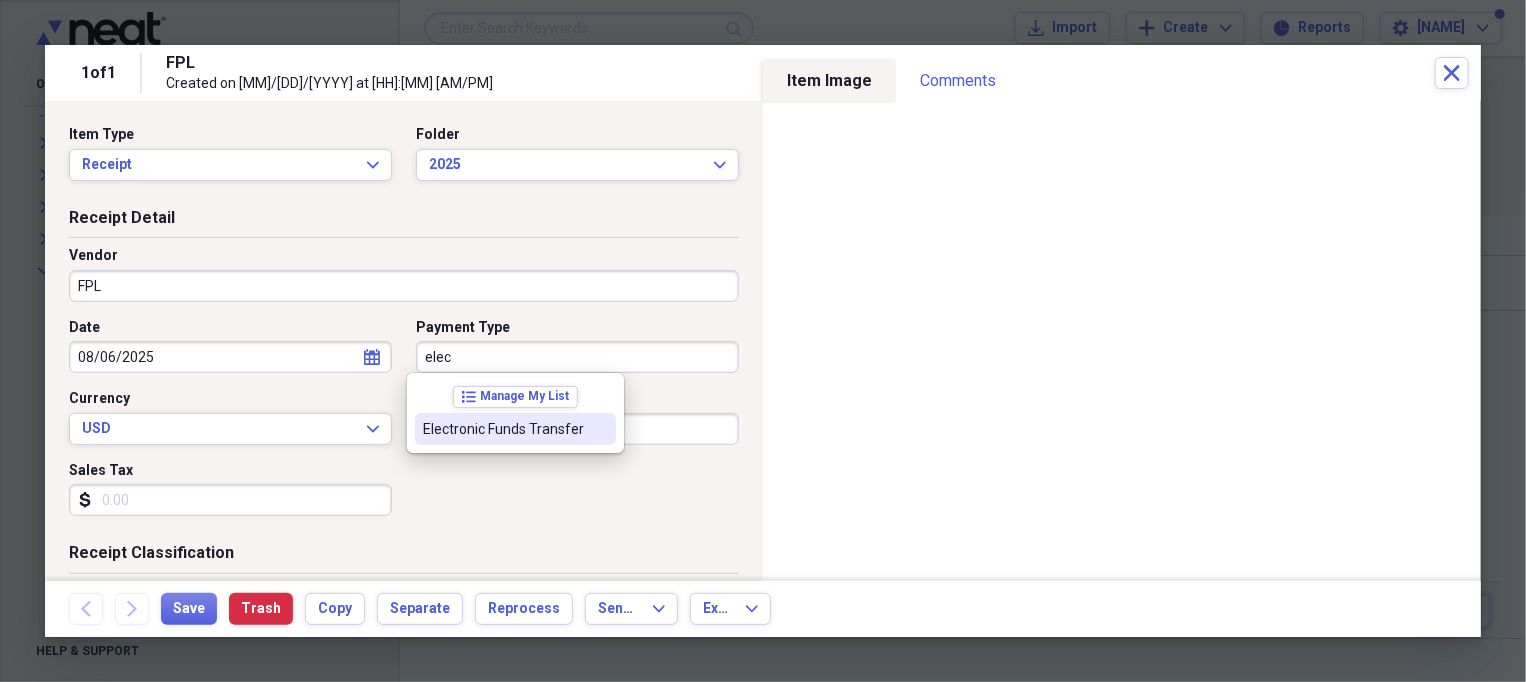 click on "Electronic Funds Transfer" at bounding box center [503, 429] 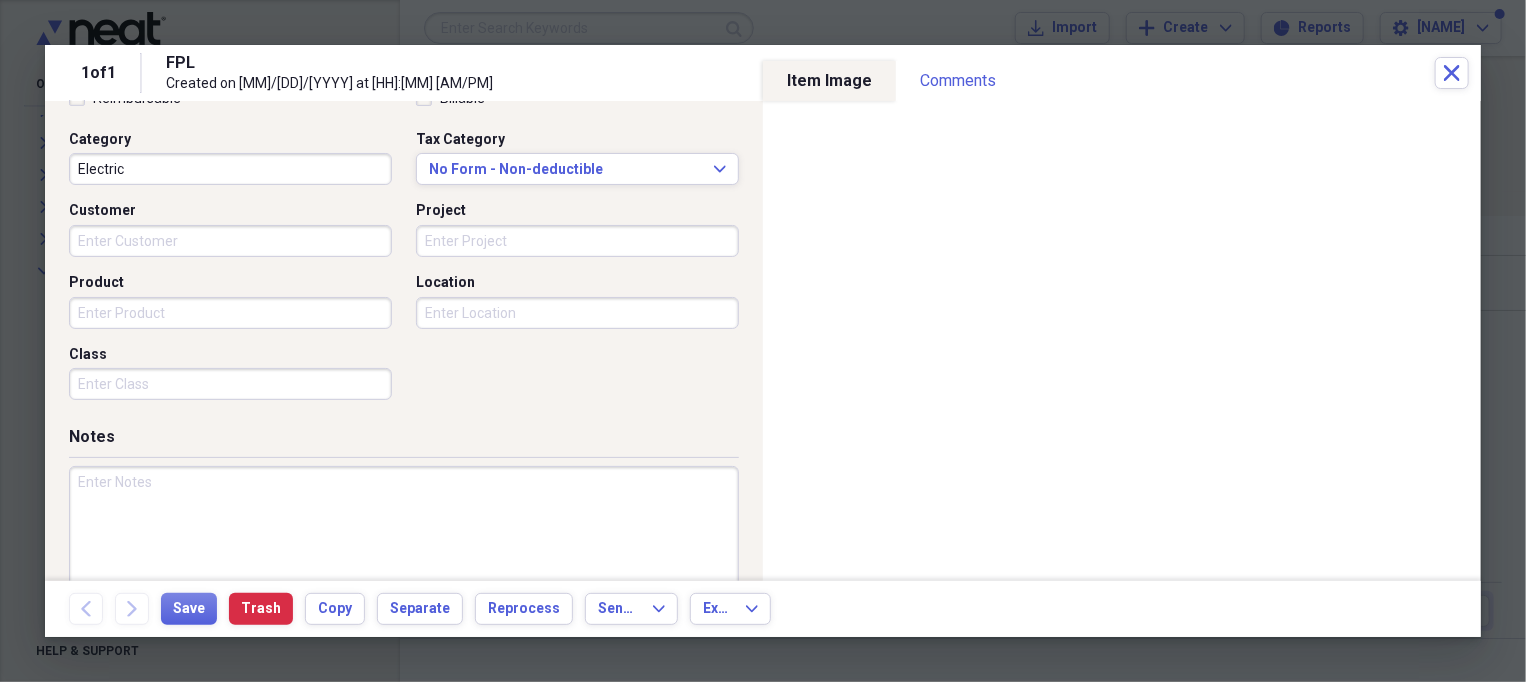 scroll, scrollTop: 124, scrollLeft: 0, axis: vertical 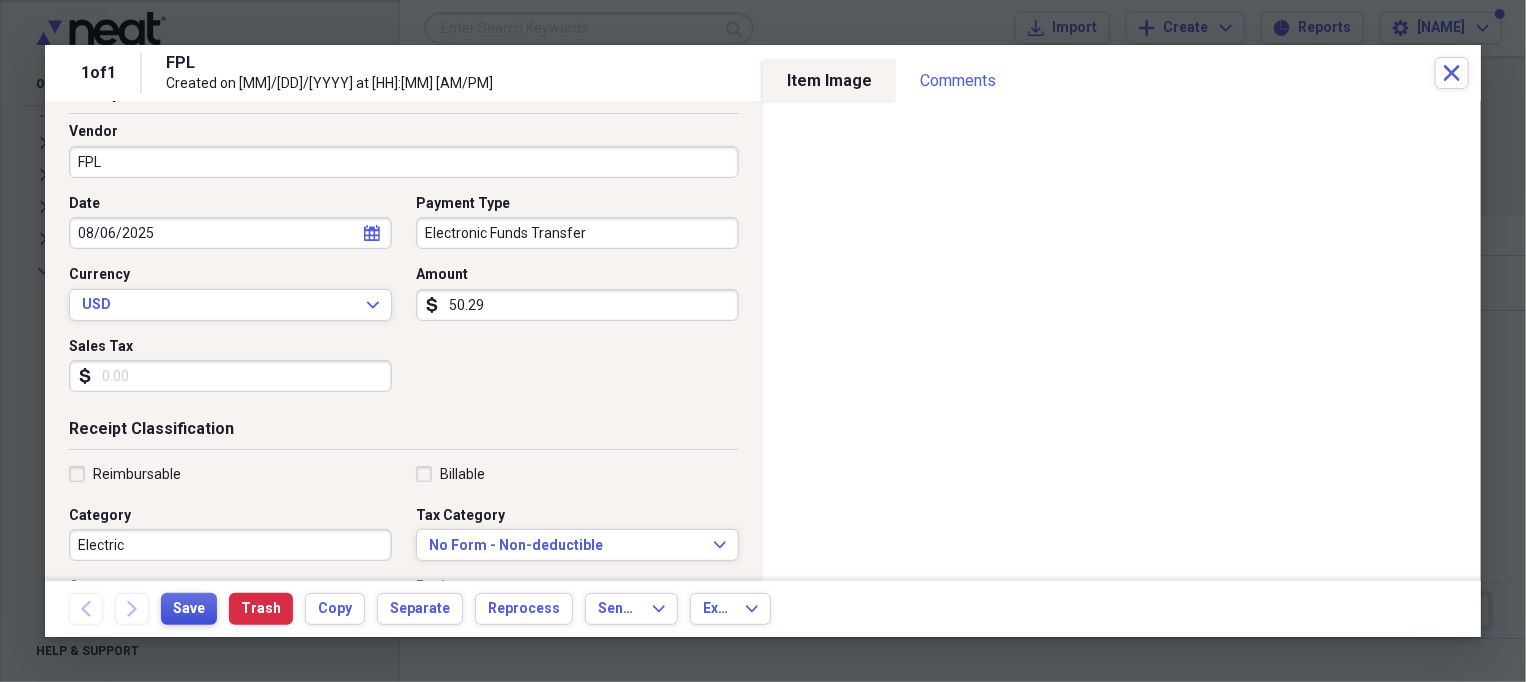 click on "Save" at bounding box center [189, 609] 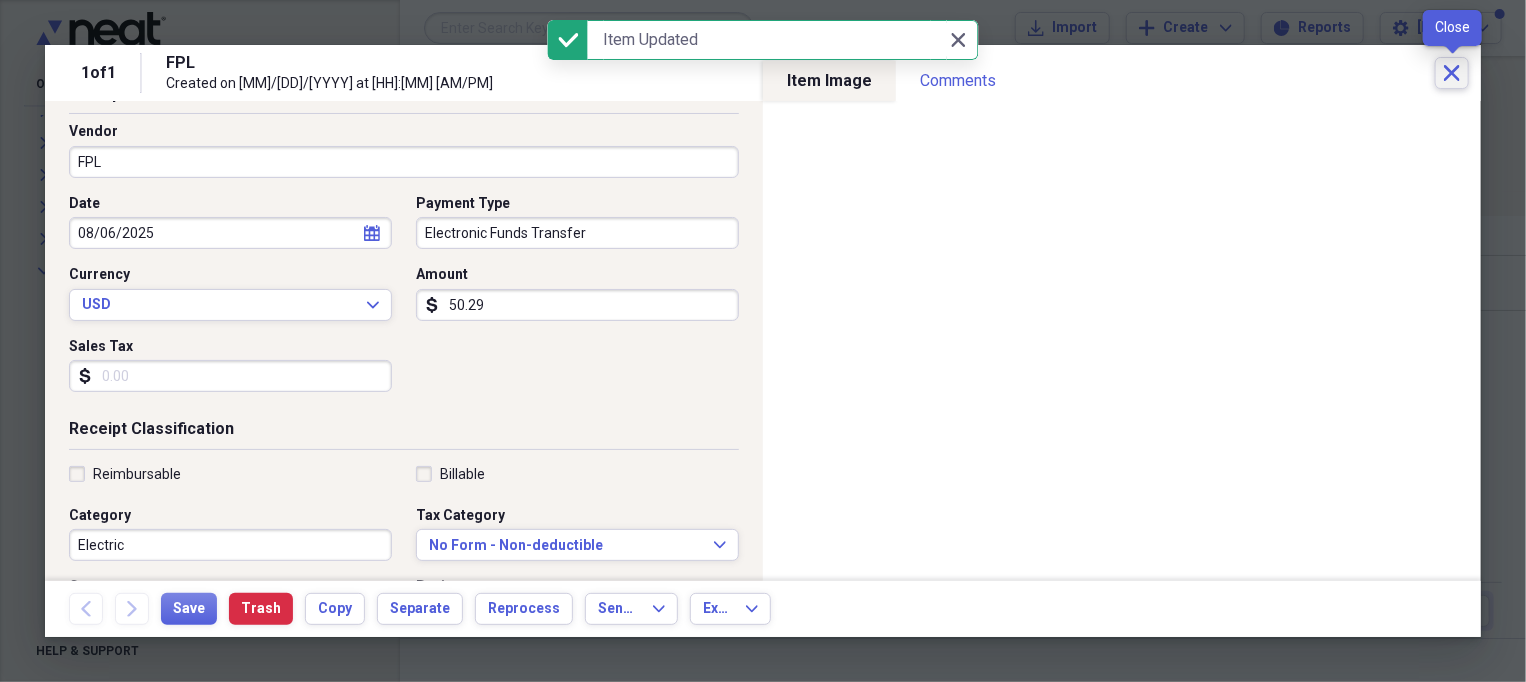 click 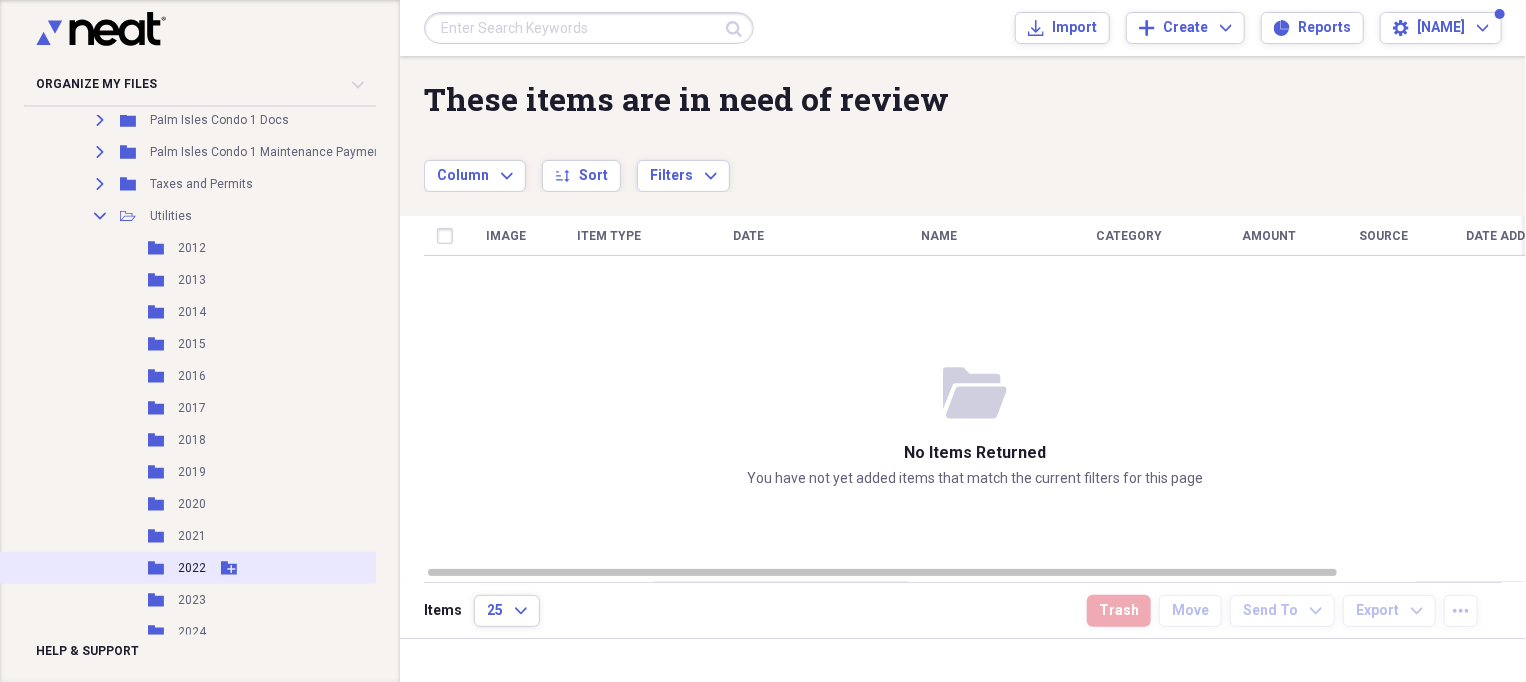 scroll, scrollTop: 1000, scrollLeft: 0, axis: vertical 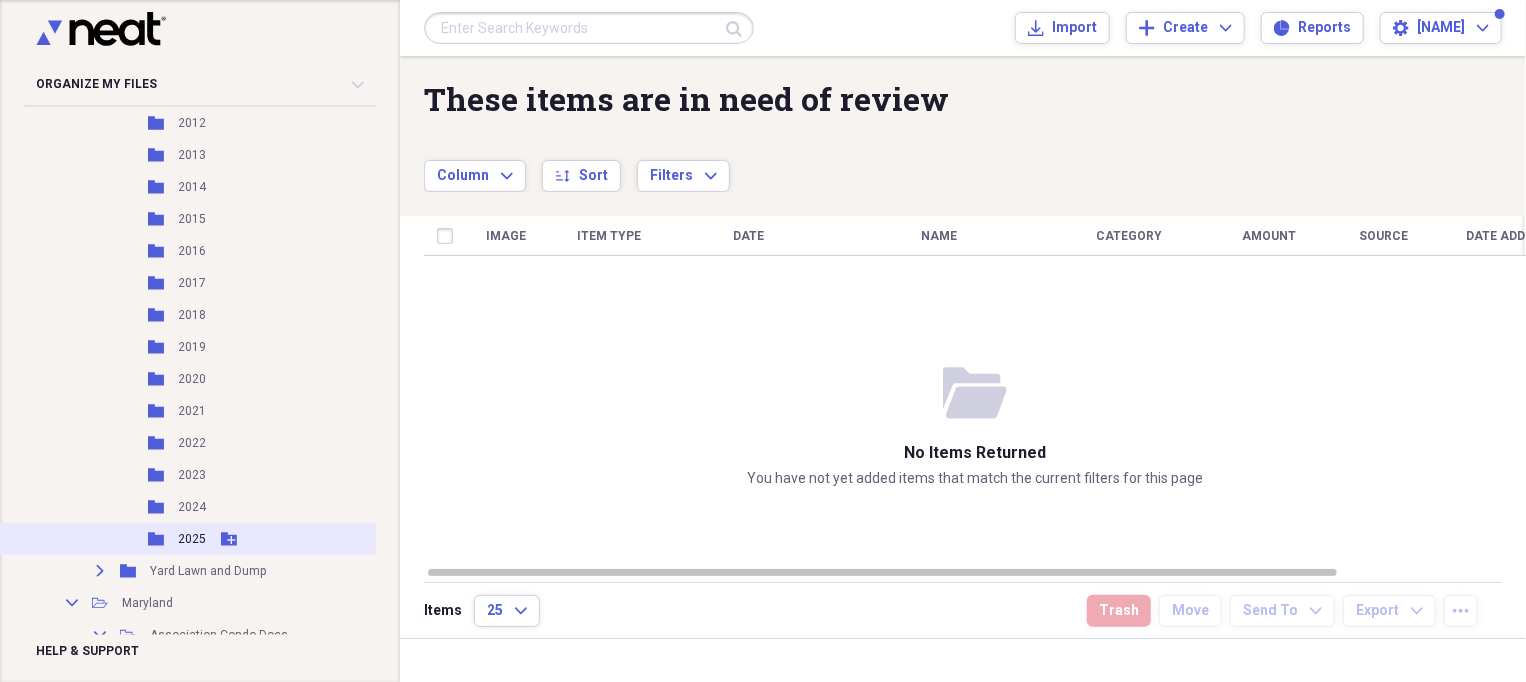 click on "2025" at bounding box center (192, 539) 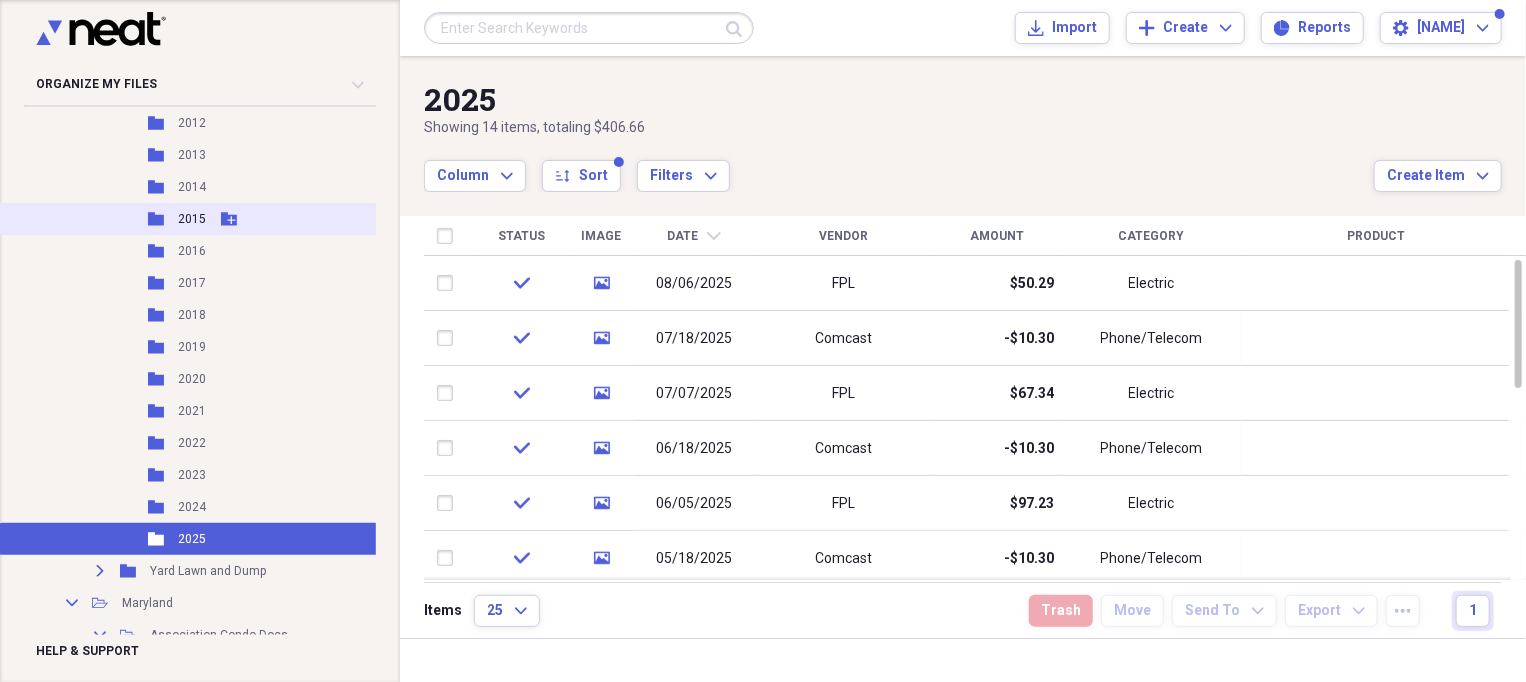 scroll, scrollTop: 750, scrollLeft: 0, axis: vertical 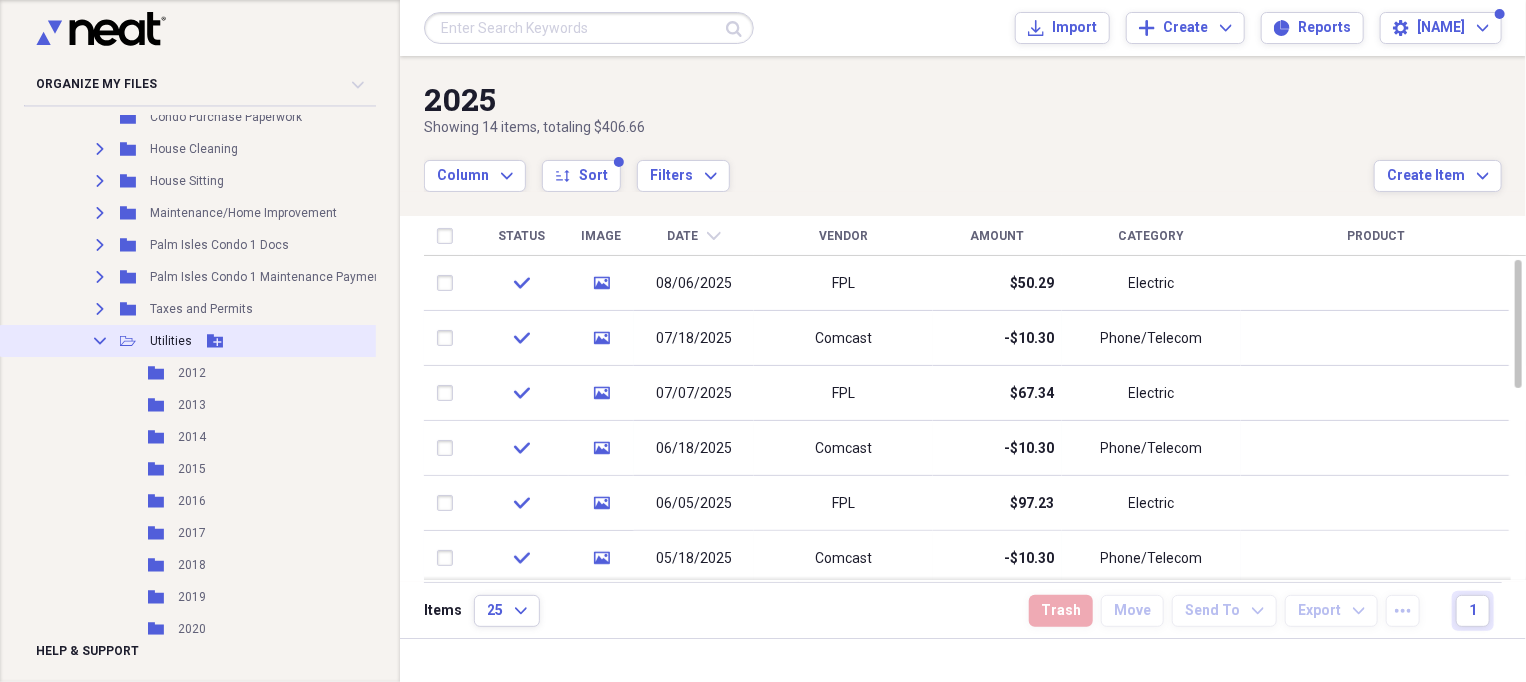 click on "Collapse" 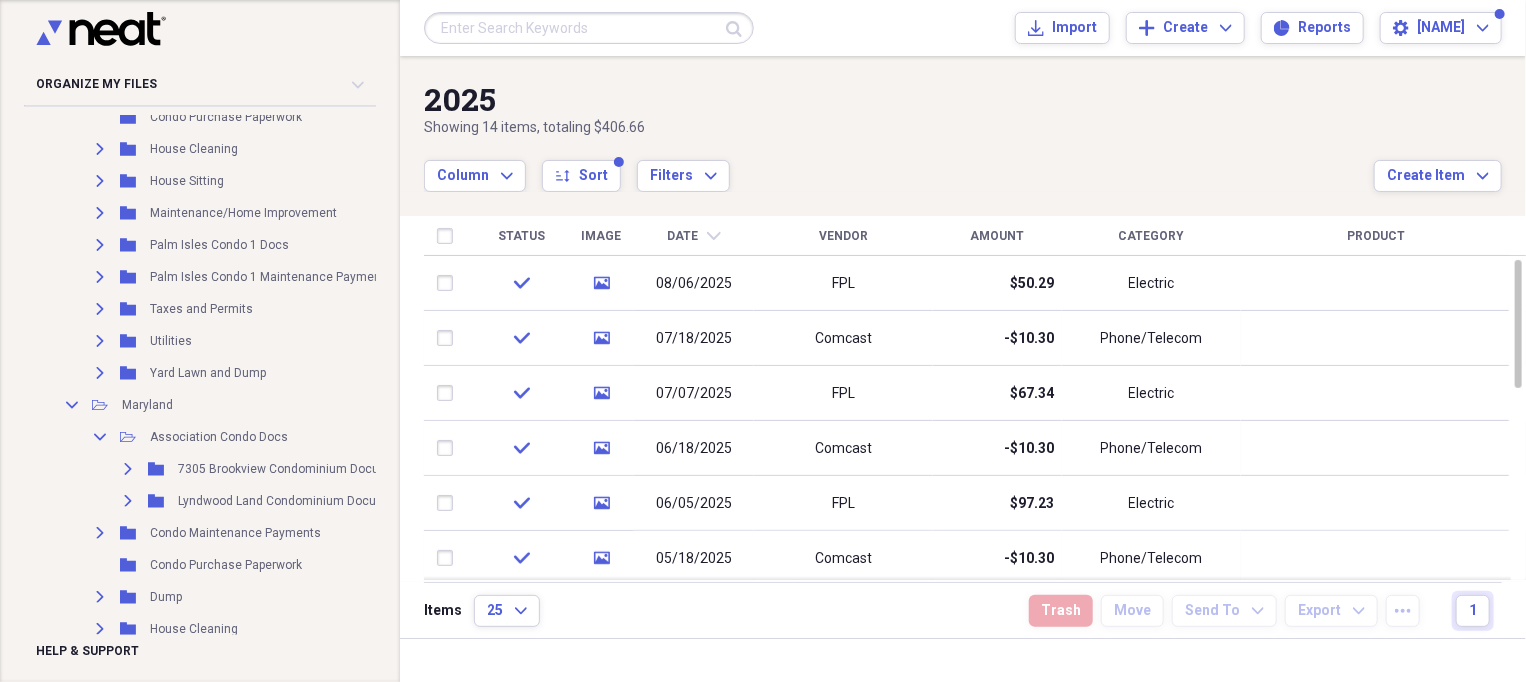 scroll, scrollTop: 250, scrollLeft: 0, axis: vertical 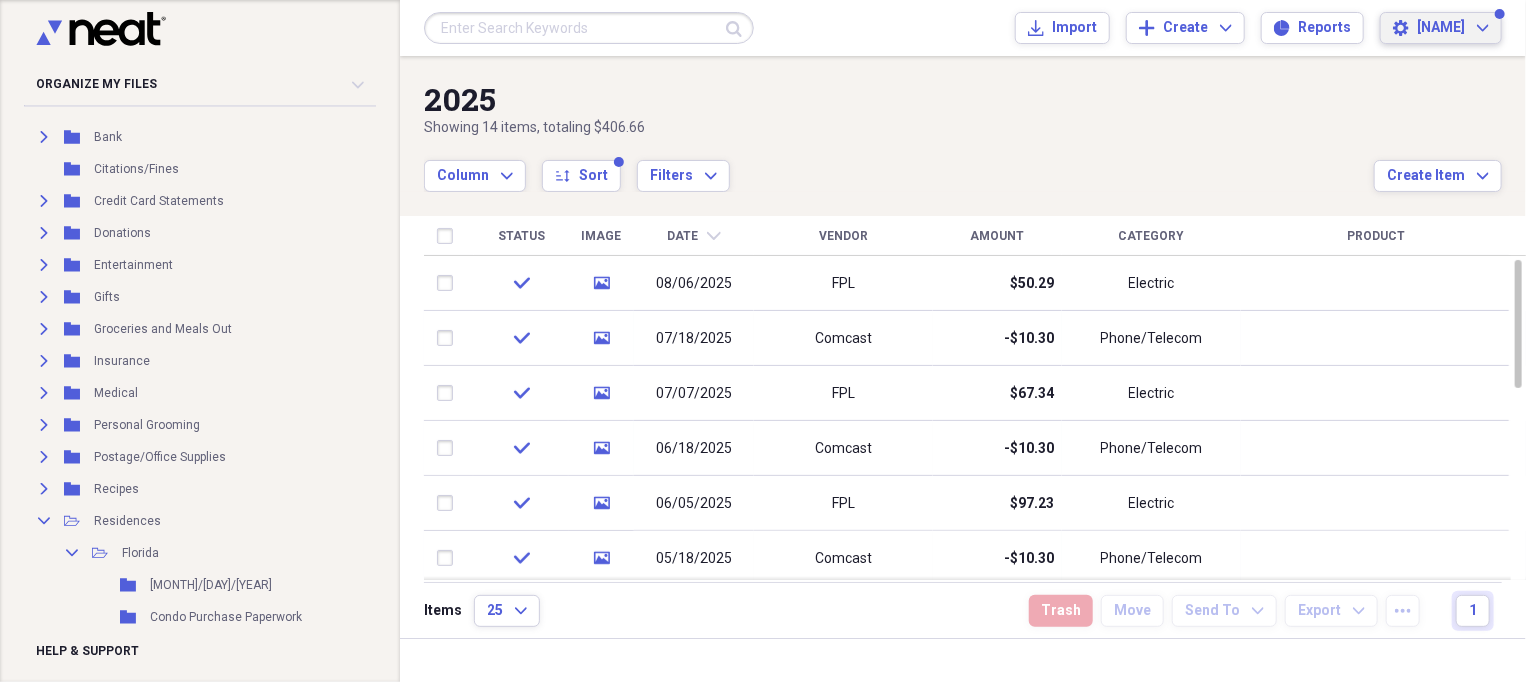 click on "[NAME]" at bounding box center (1441, 28) 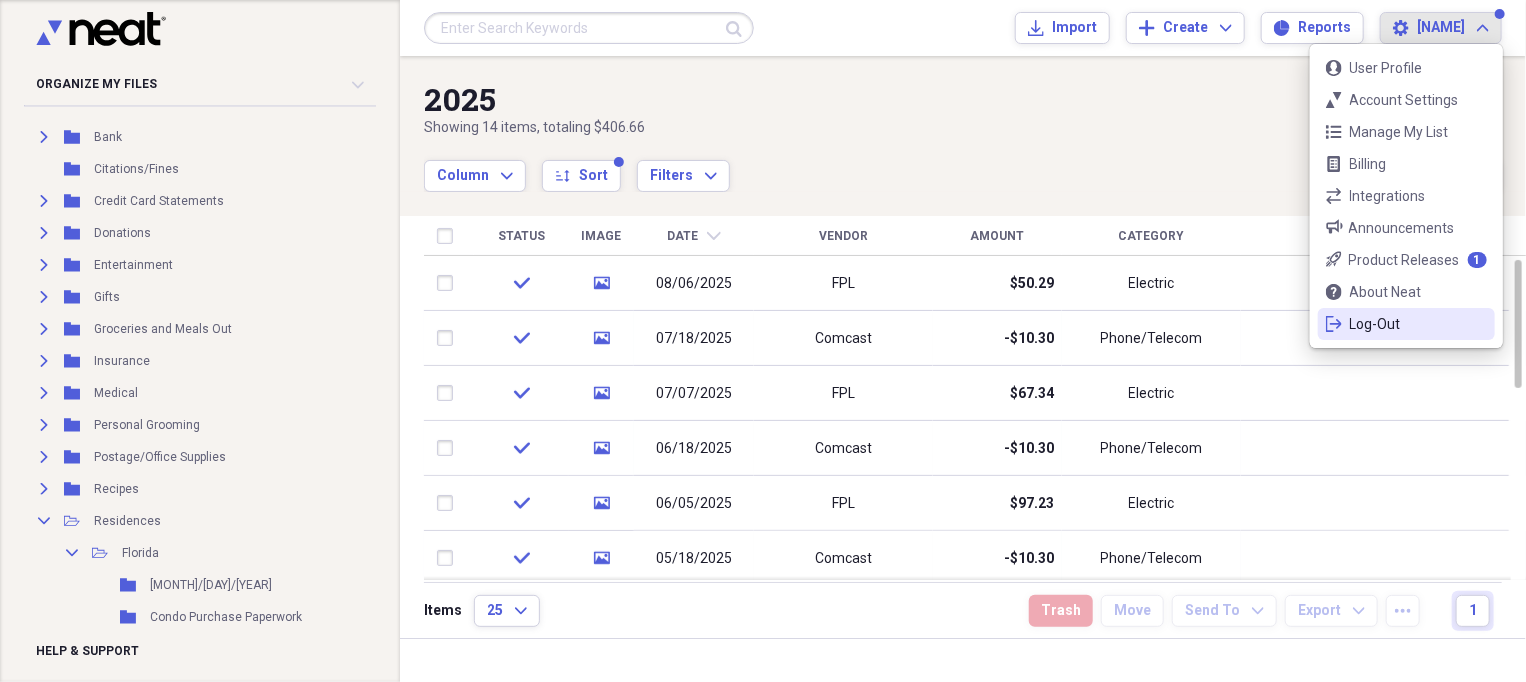 click on "Log-Out" at bounding box center (1406, 324) 